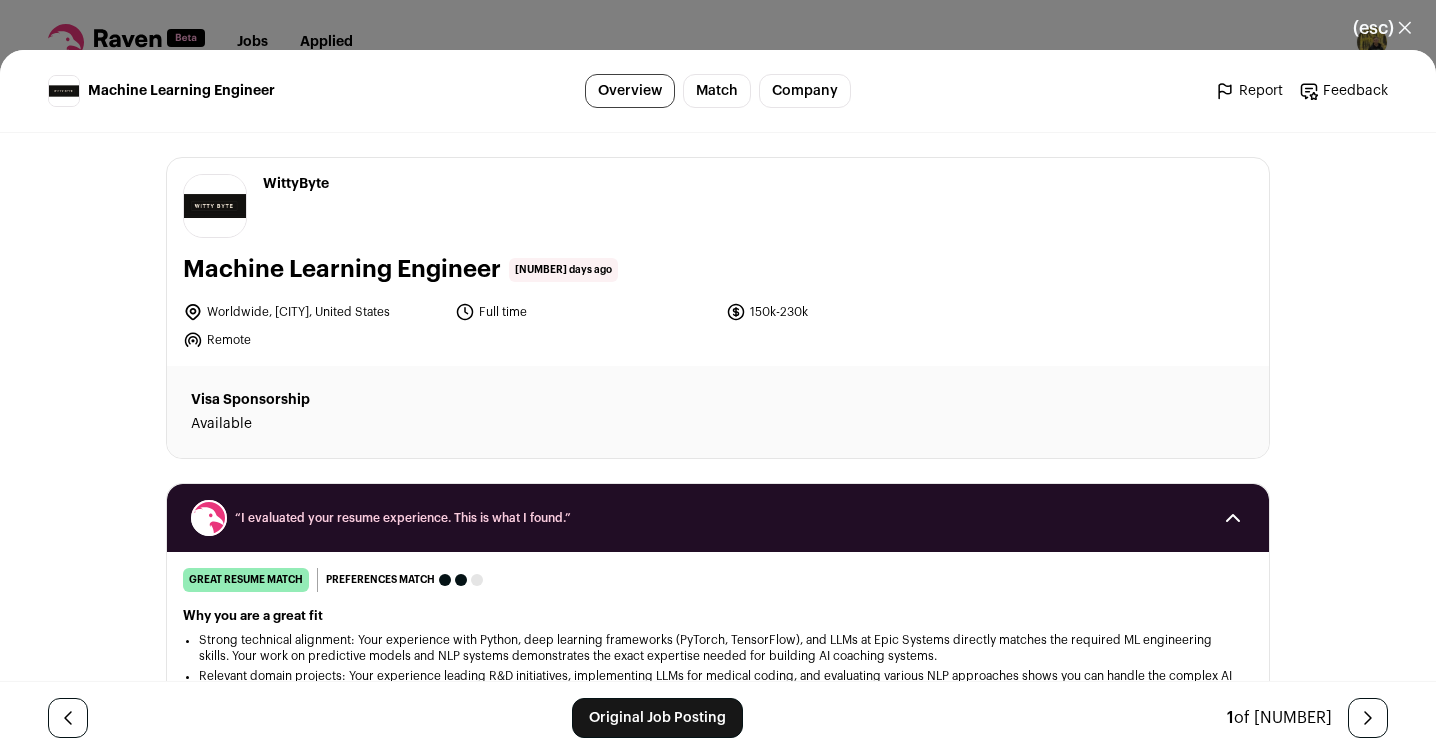 scroll, scrollTop: 0, scrollLeft: 0, axis: both 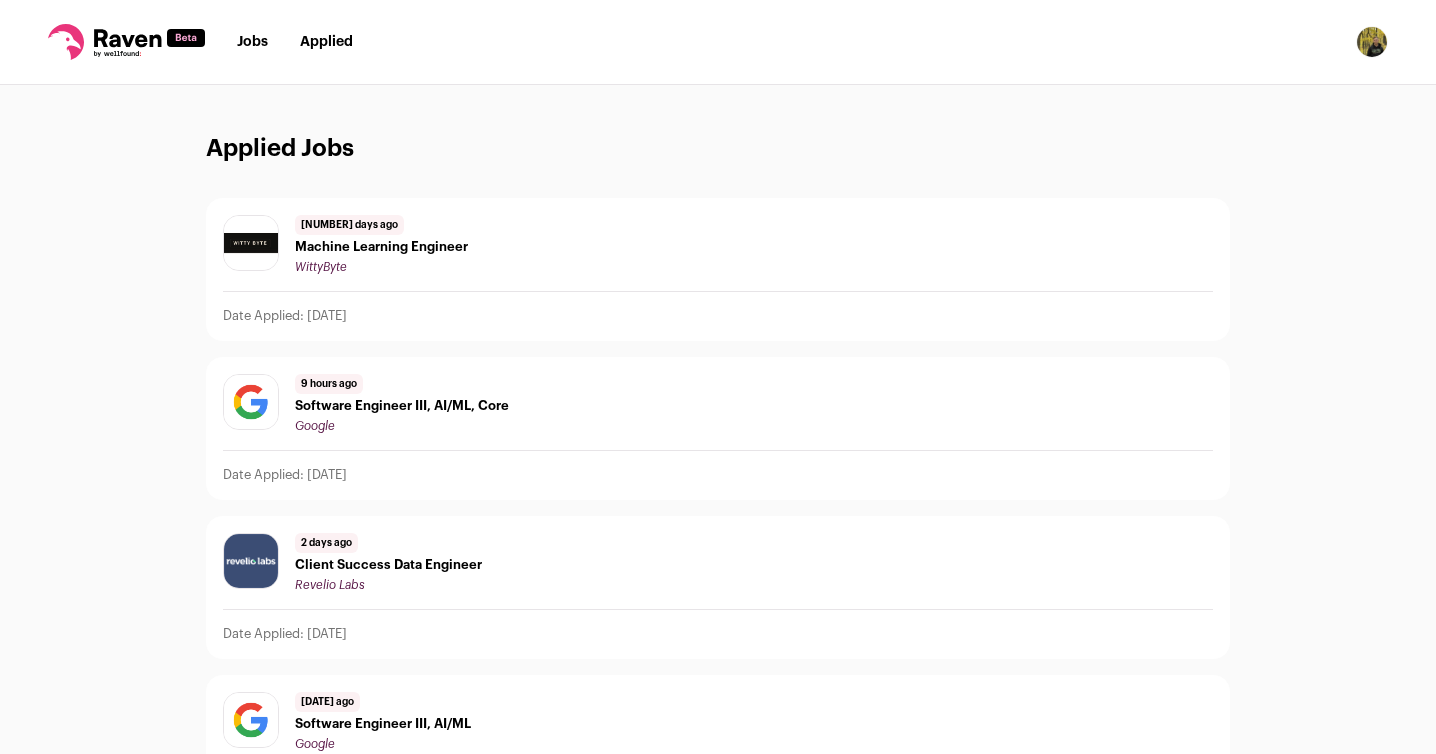 click on "Jobs
Applied" at bounding box center [295, 42] 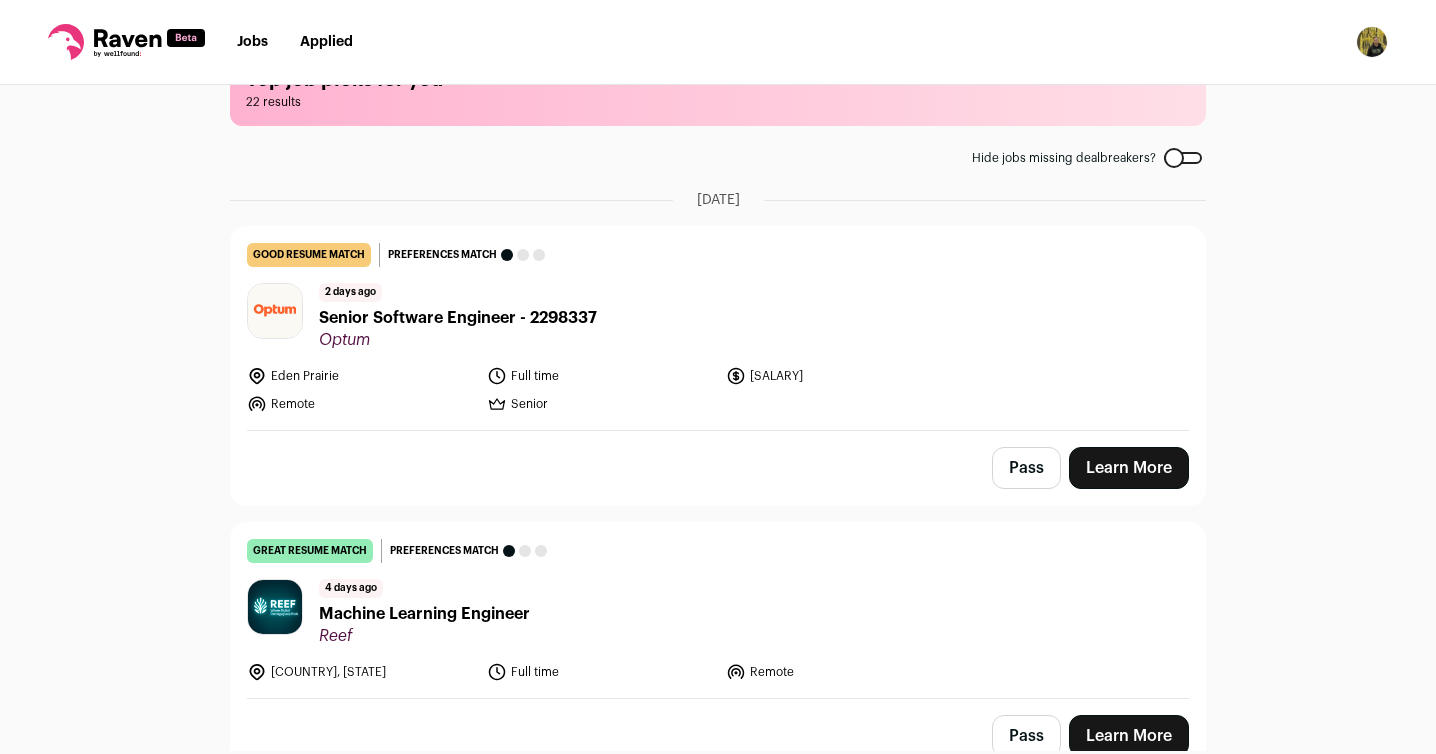 scroll, scrollTop: 66, scrollLeft: 0, axis: vertical 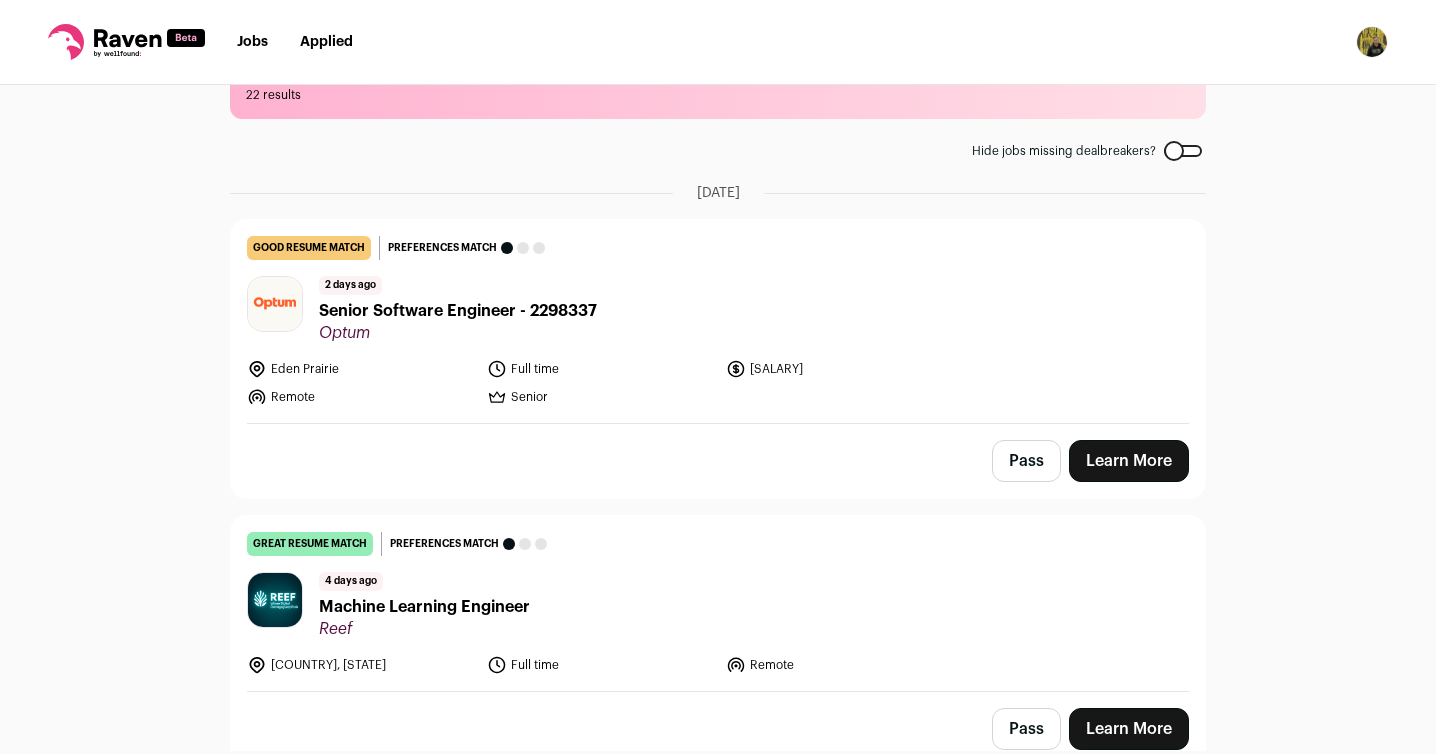 click on "Senior Software Engineer - 2298337" at bounding box center (458, 311) 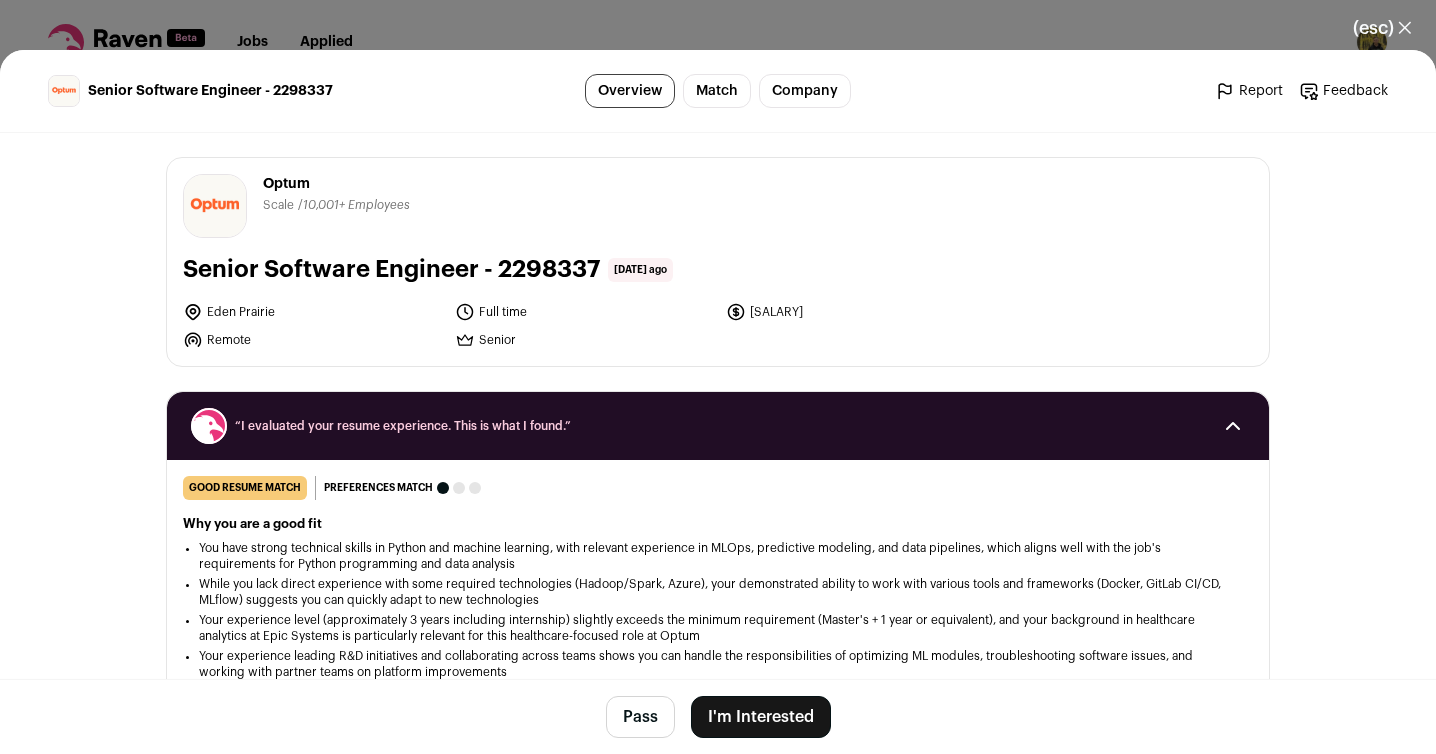 click on "I'm Interested" at bounding box center (761, 717) 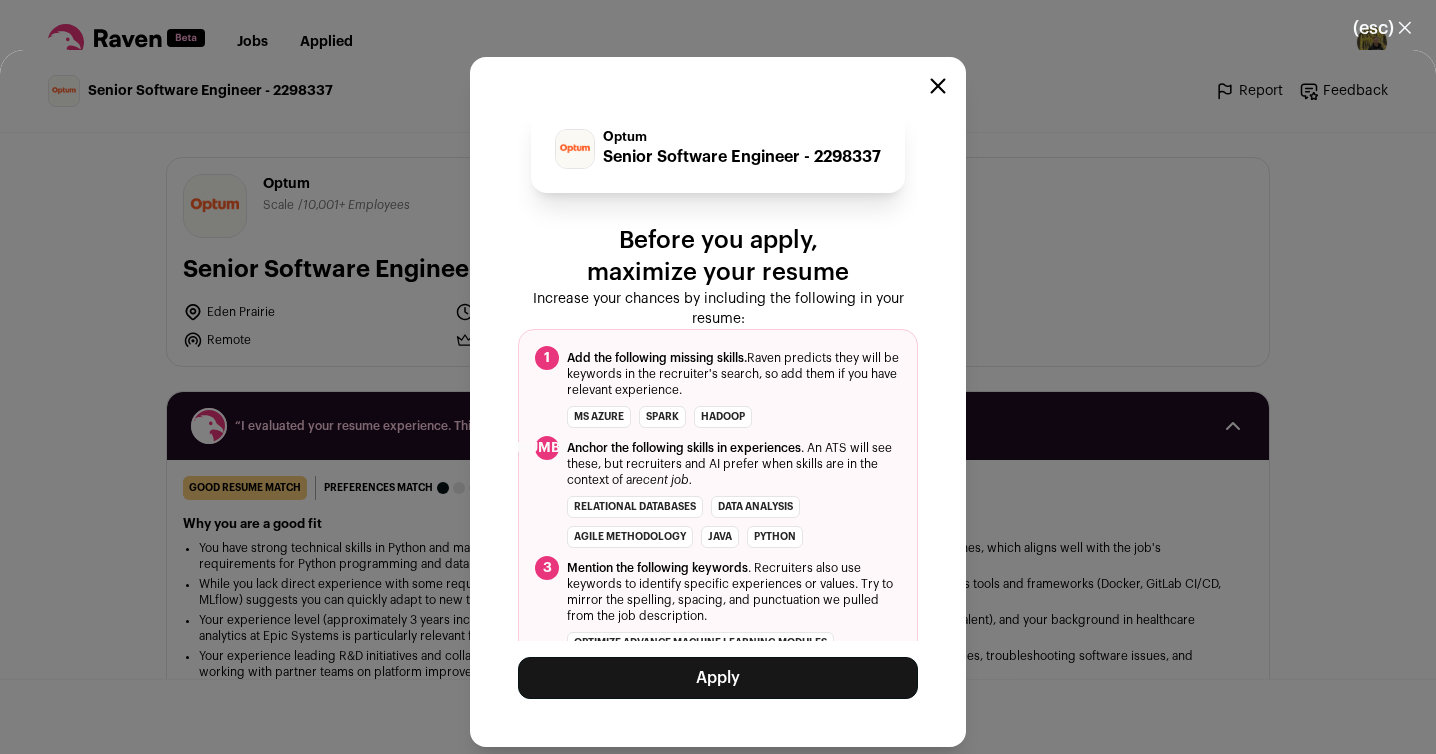 click on "Apply" at bounding box center (718, 678) 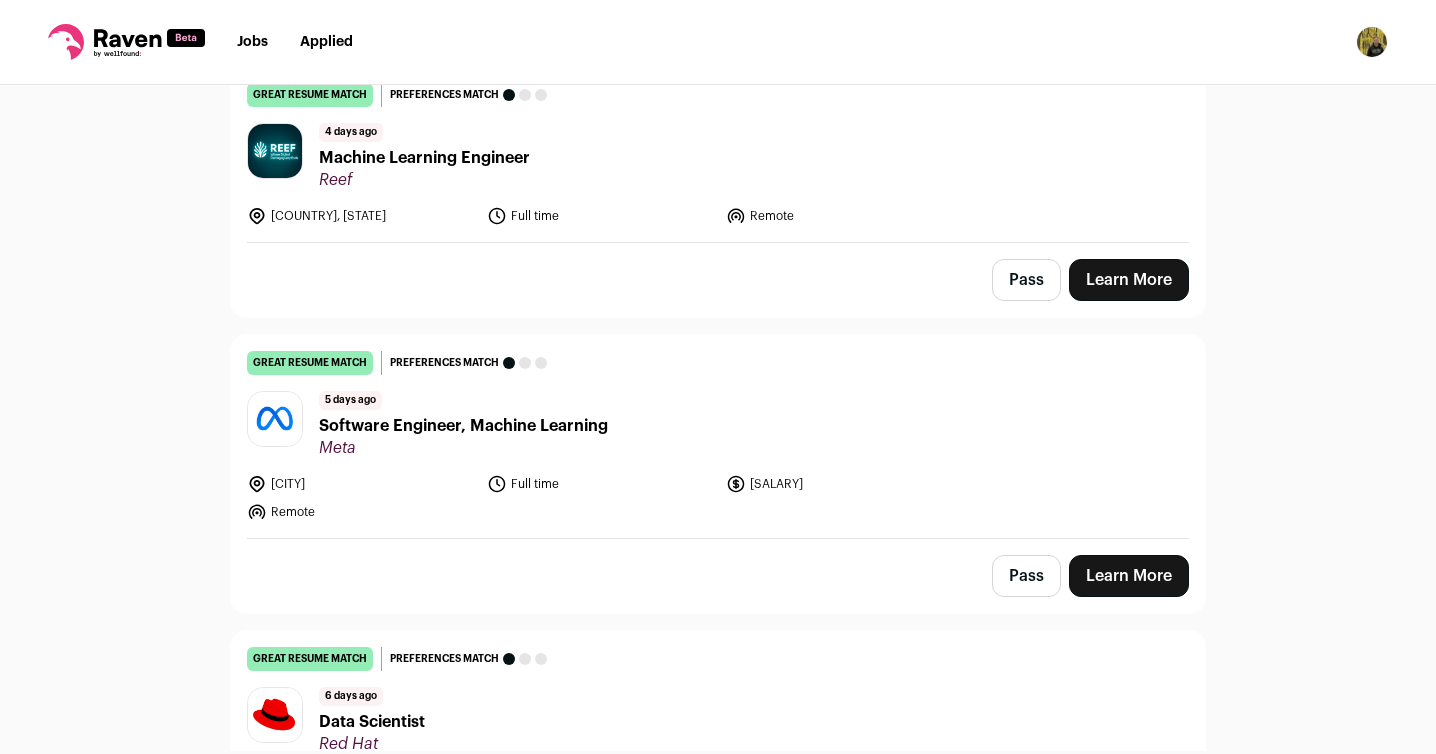 scroll, scrollTop: 220, scrollLeft: 0, axis: vertical 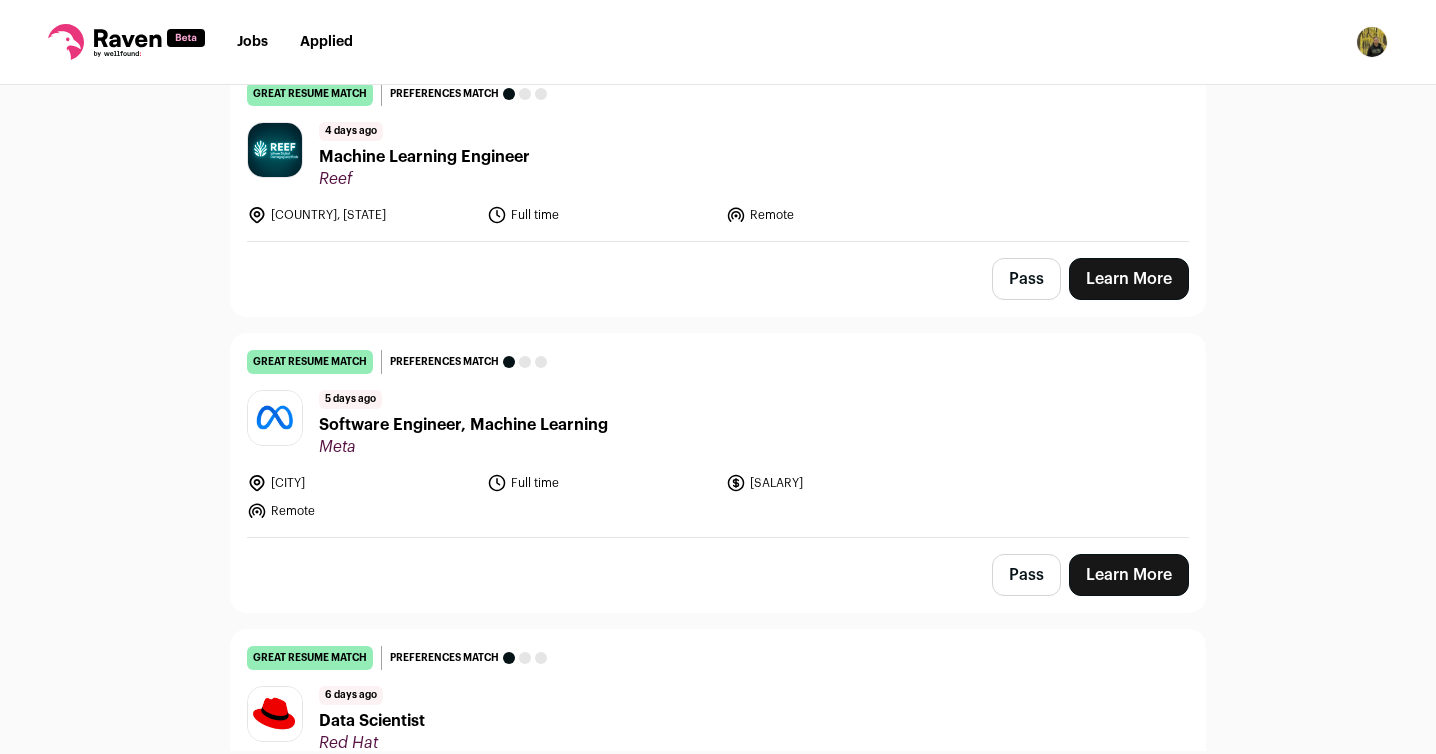 click on "Software Engineer, Machine Learning" at bounding box center [463, 425] 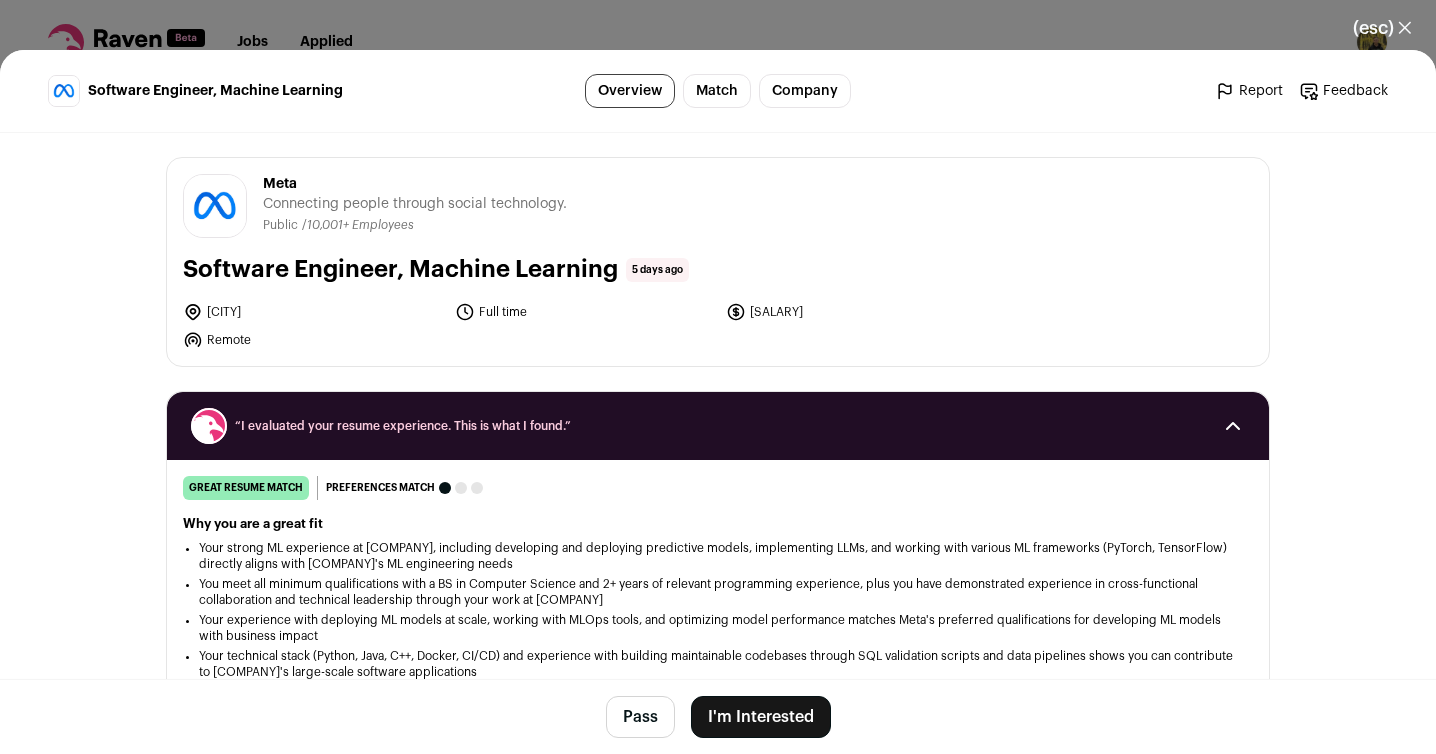click on "I'm Interested" at bounding box center (761, 717) 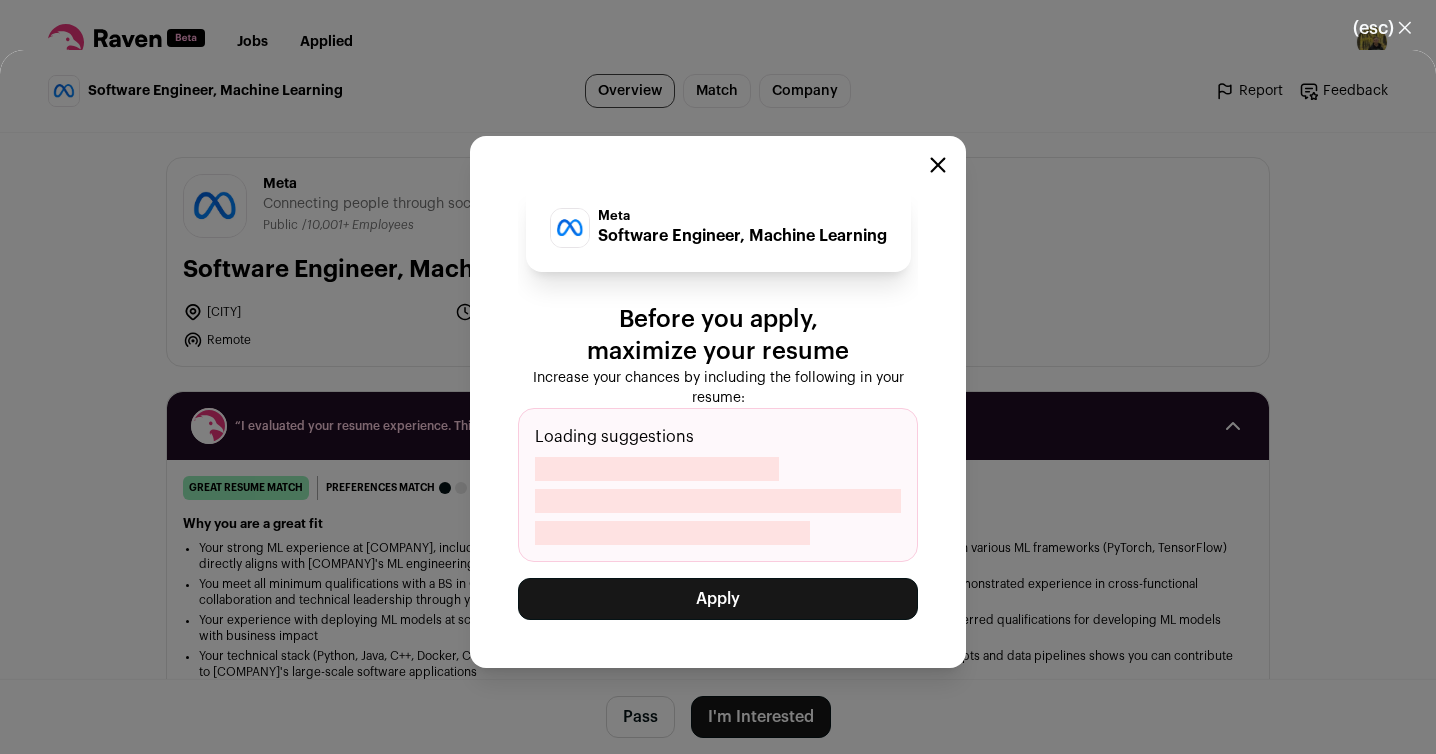 click on "Apply" at bounding box center [718, 599] 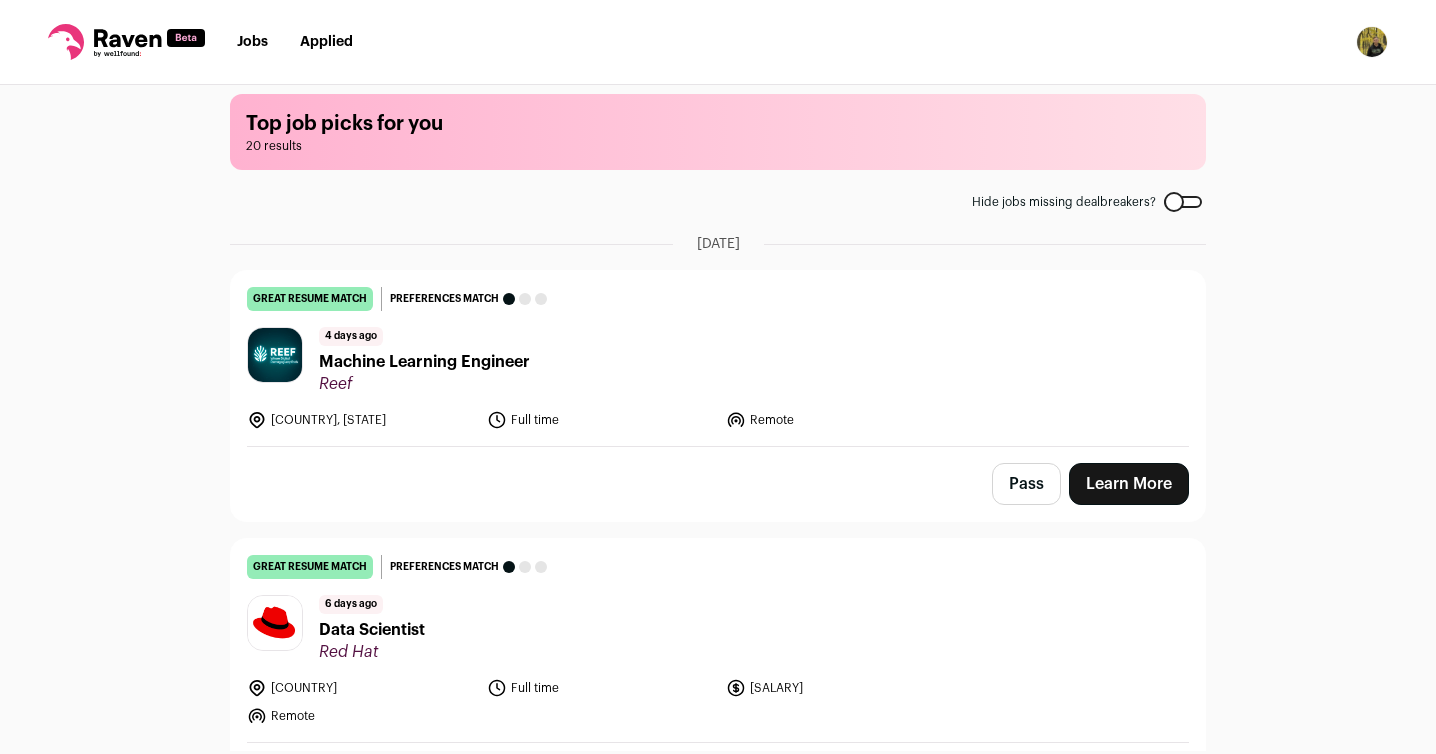 scroll, scrollTop: 0, scrollLeft: 0, axis: both 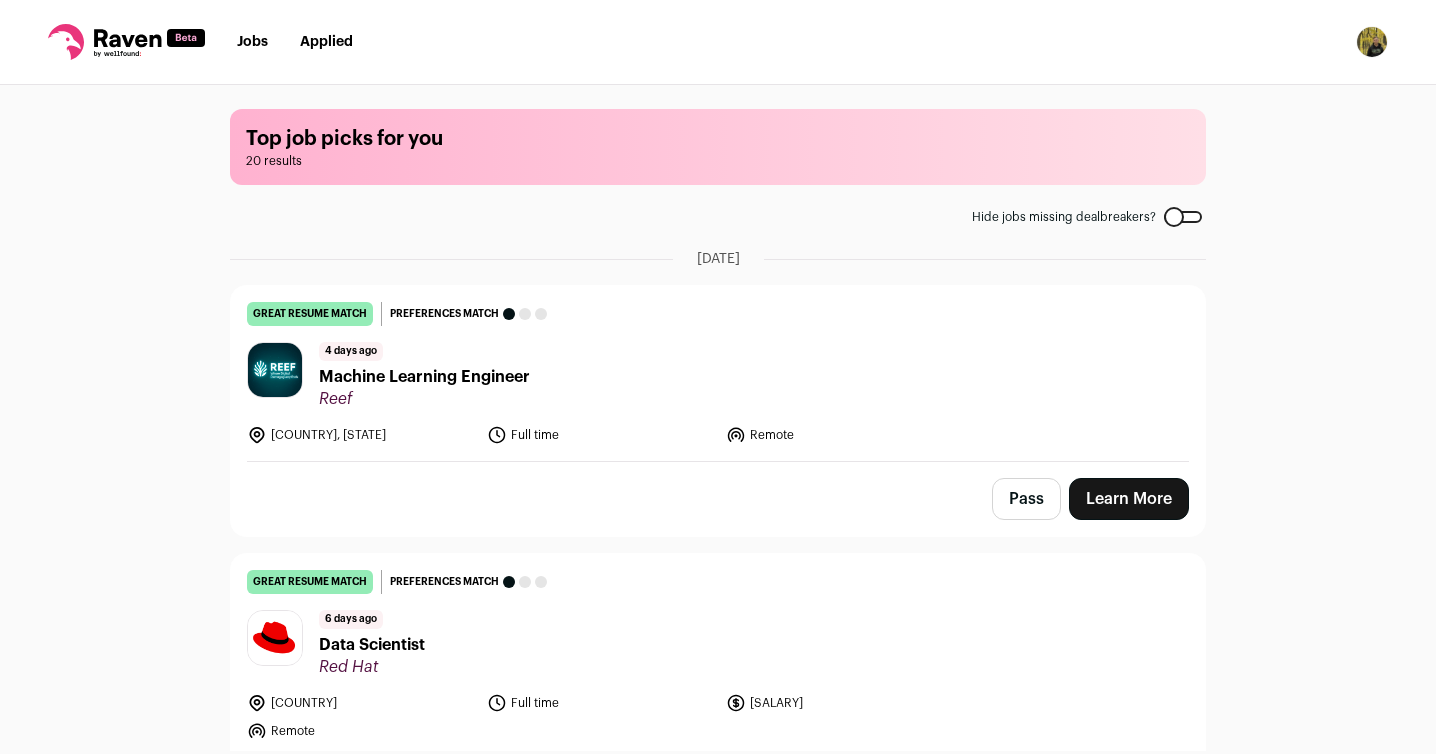 click on "Learn More" at bounding box center (1129, 499) 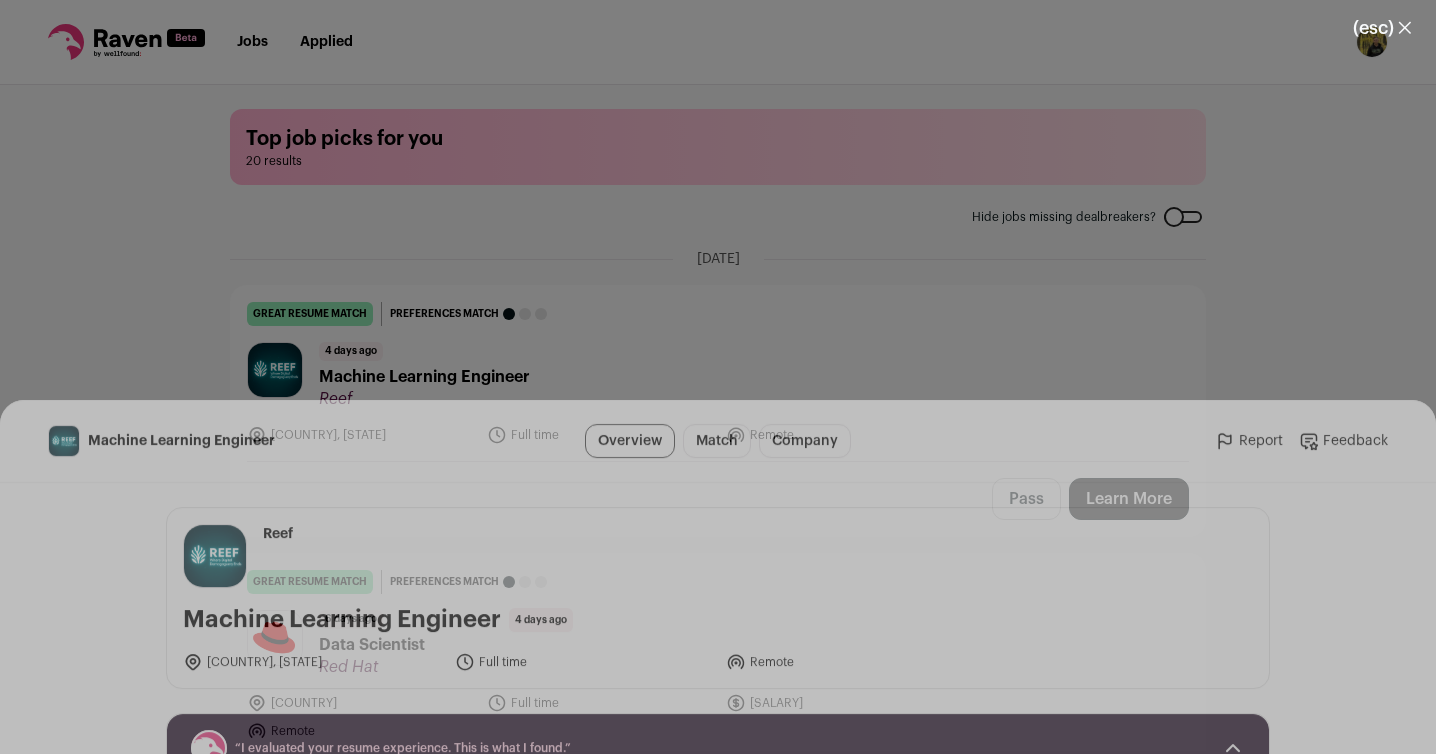 click on "I'm Interested" at bounding box center [761, 717] 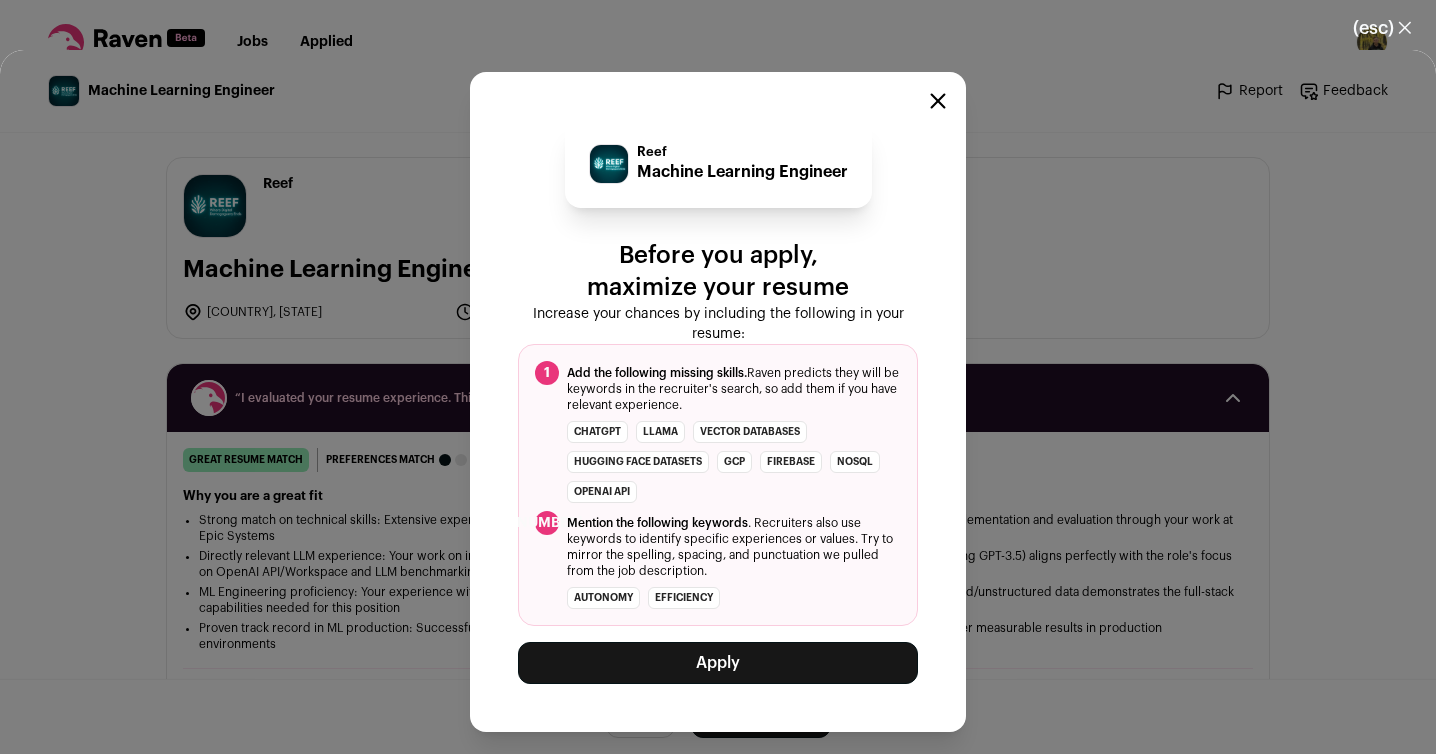 click on "Apply" at bounding box center (718, 663) 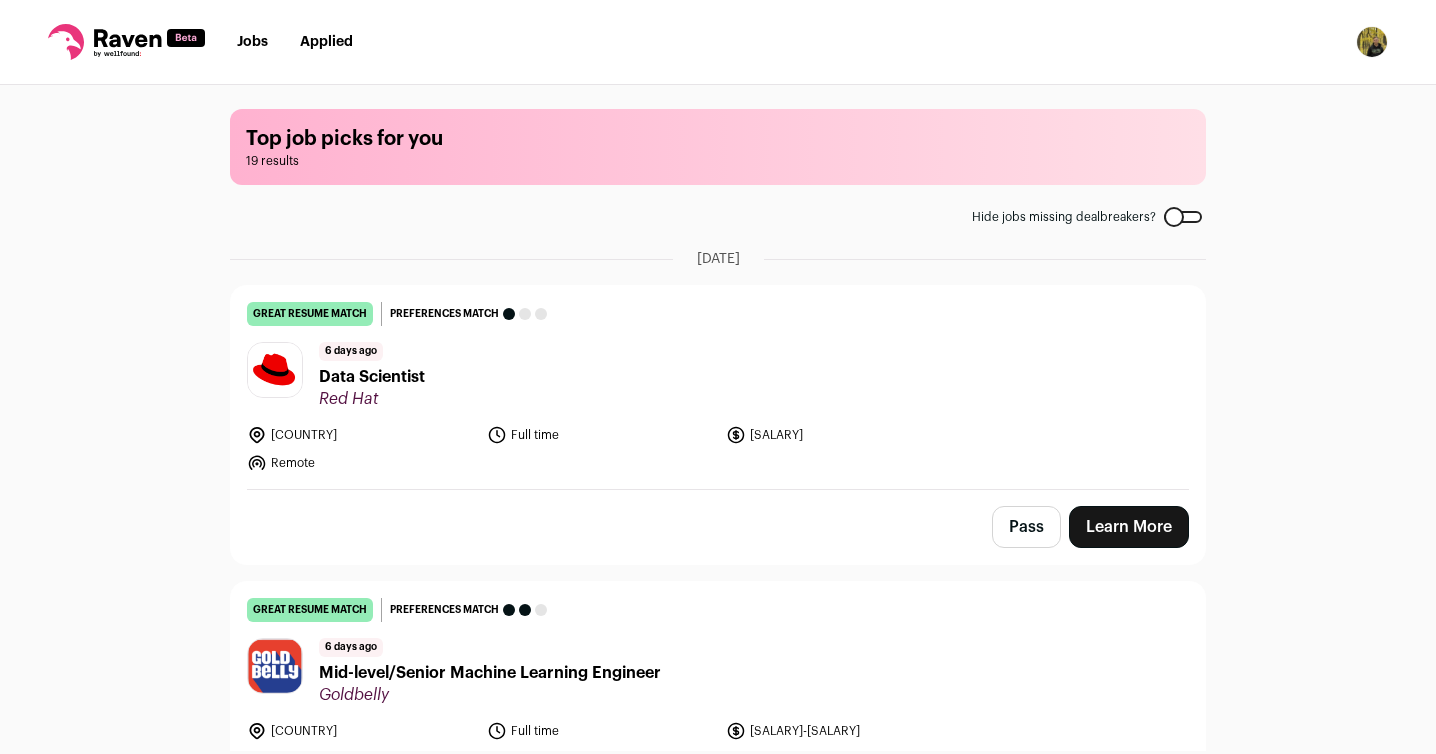 click on "Red Hat" at bounding box center [372, 399] 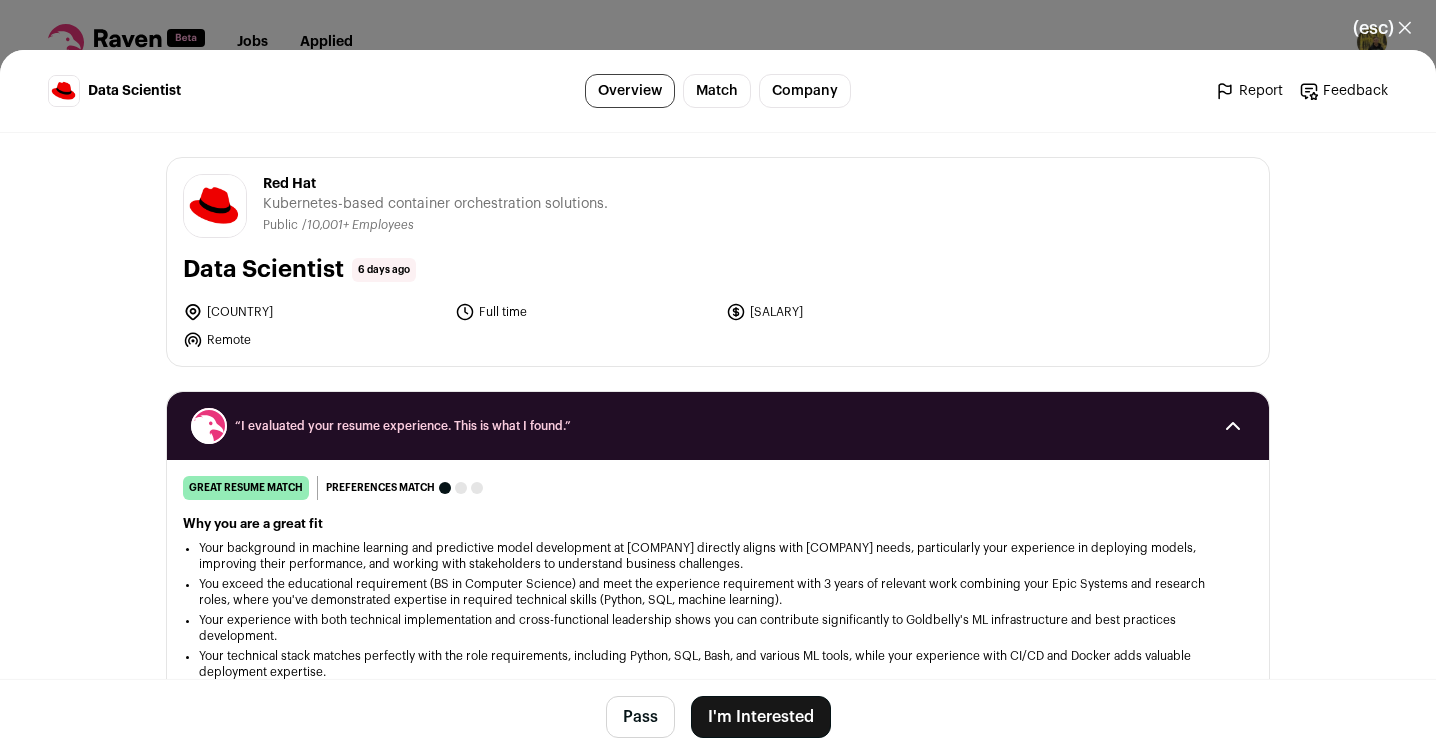 click on "I'm Interested" at bounding box center [761, 717] 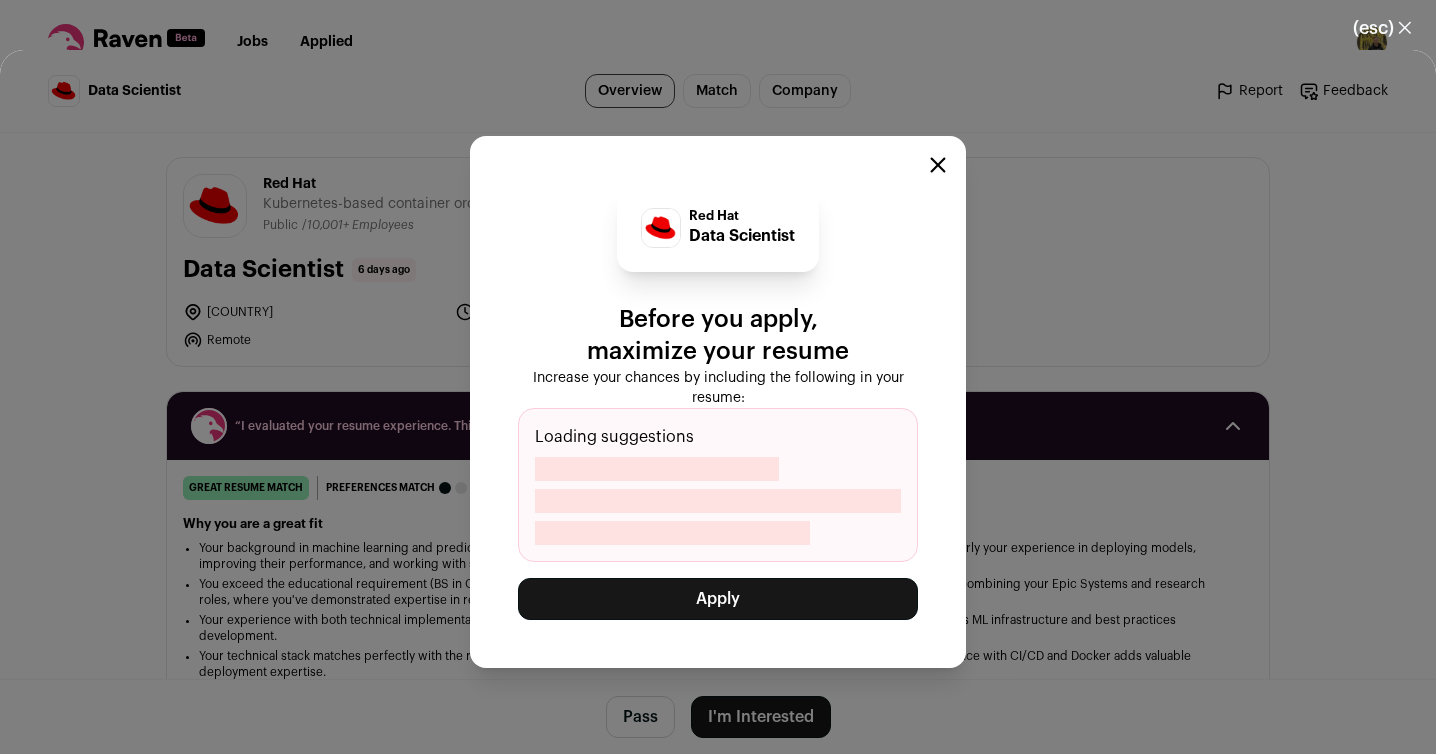 click on "Apply" at bounding box center [718, 599] 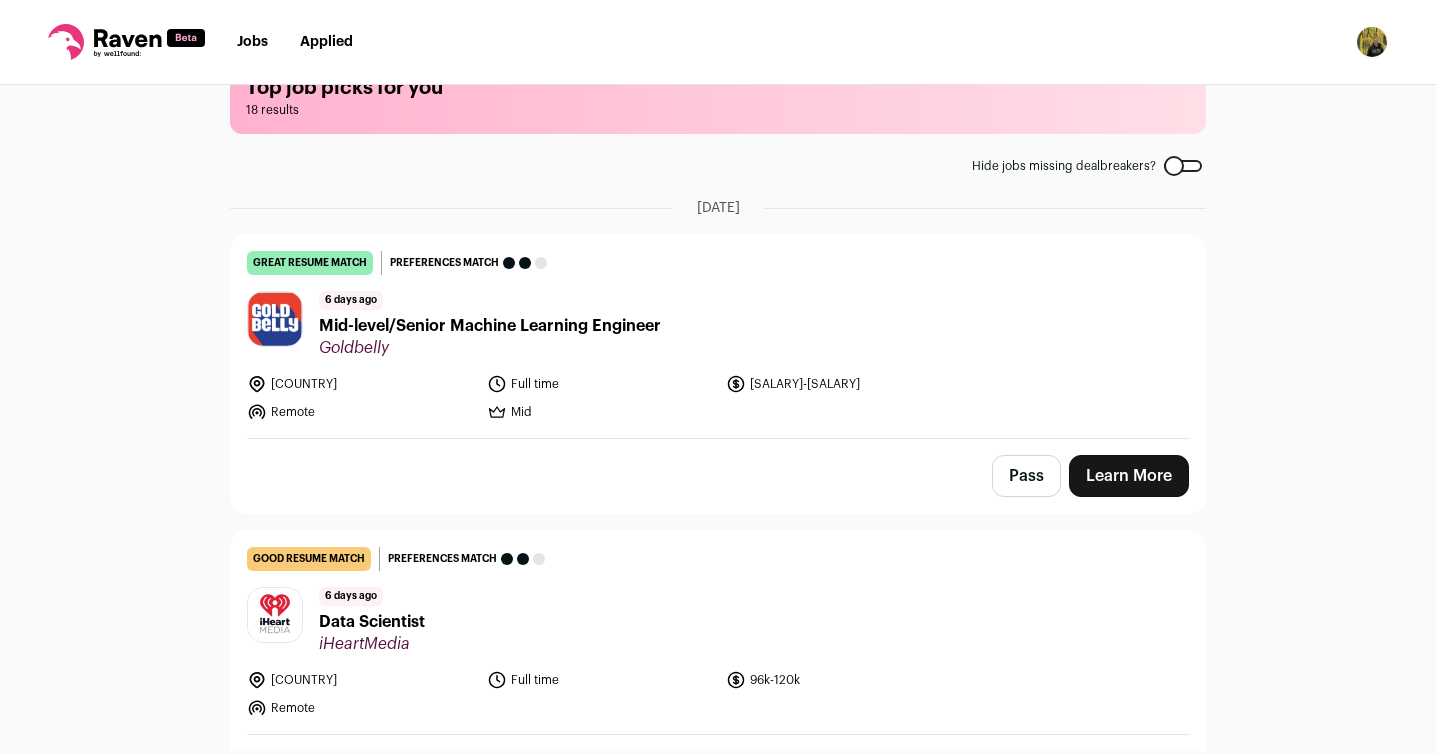 scroll, scrollTop: 0, scrollLeft: 0, axis: both 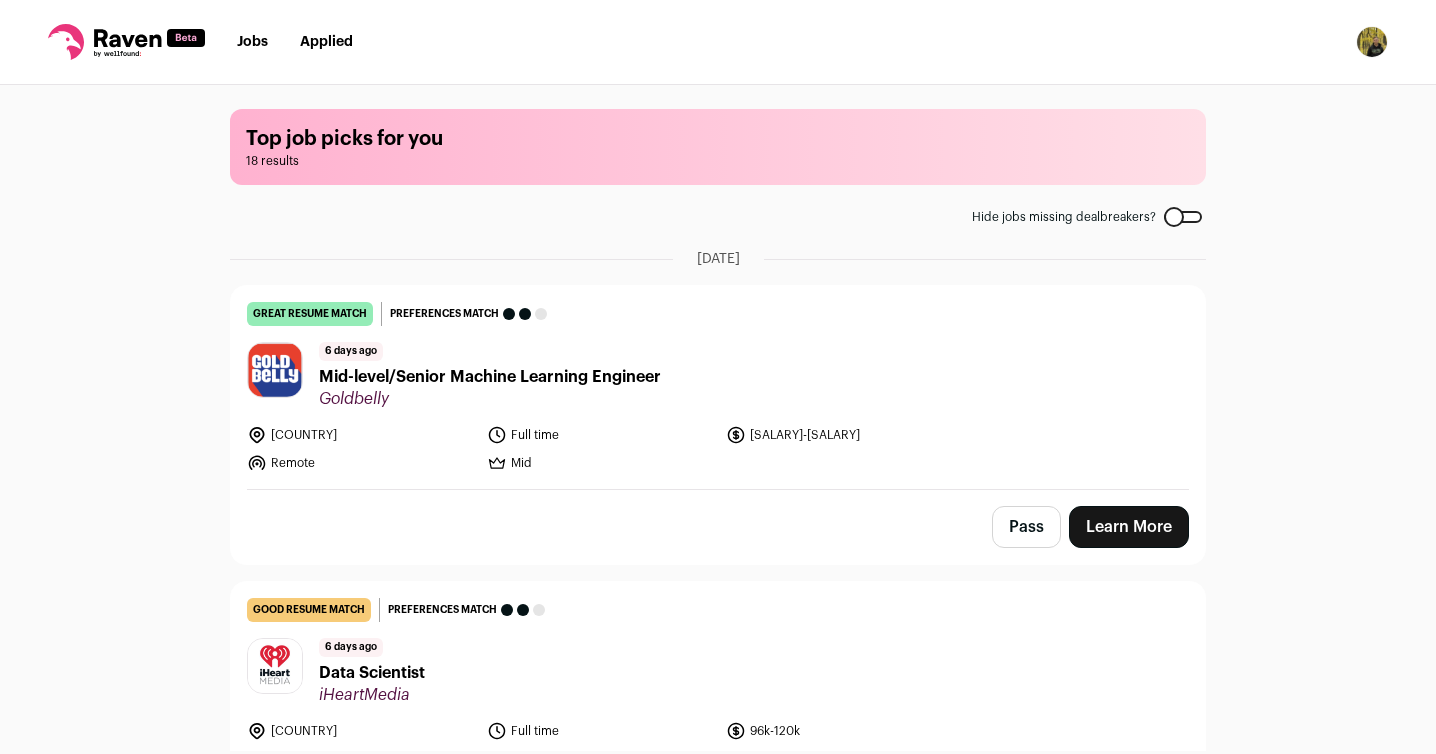 click on "Learn More" at bounding box center (1129, 527) 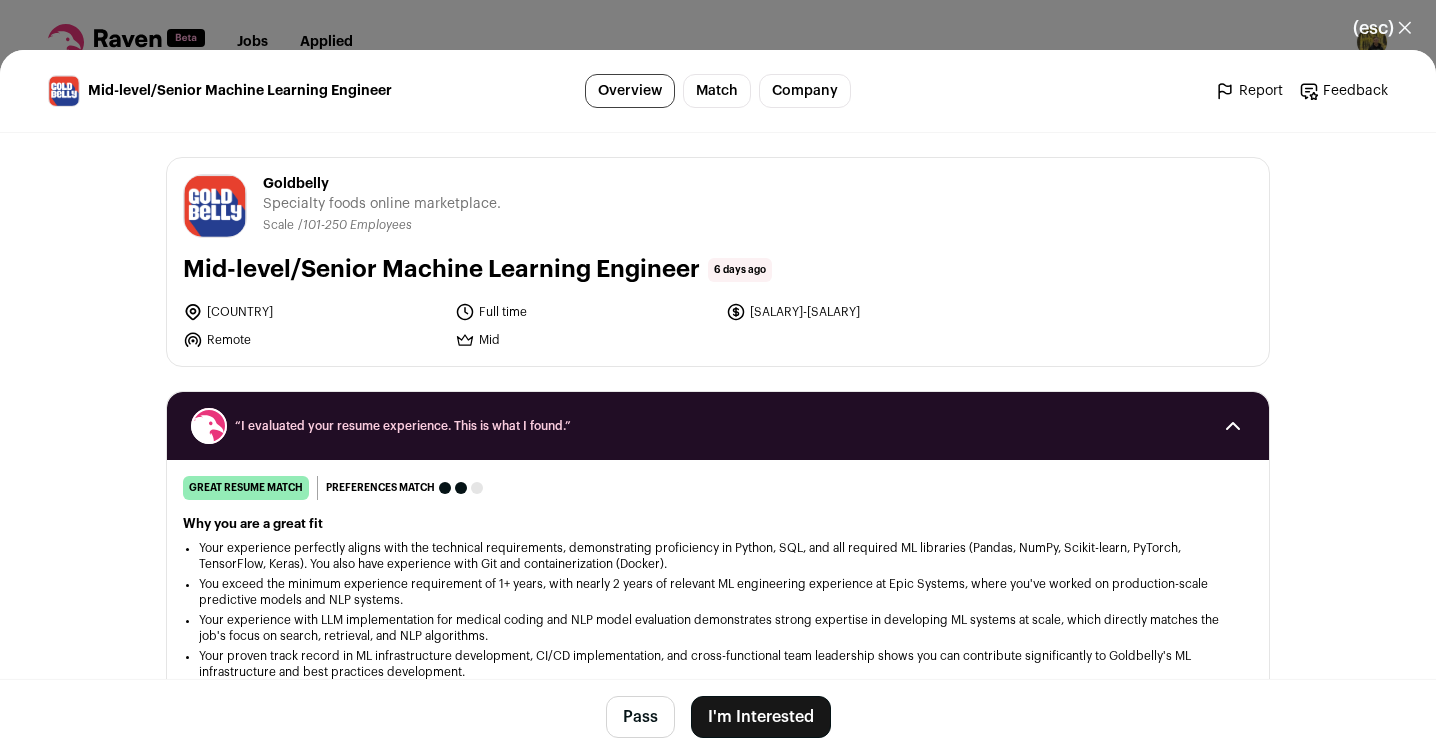 click on "I'm Interested" at bounding box center (761, 717) 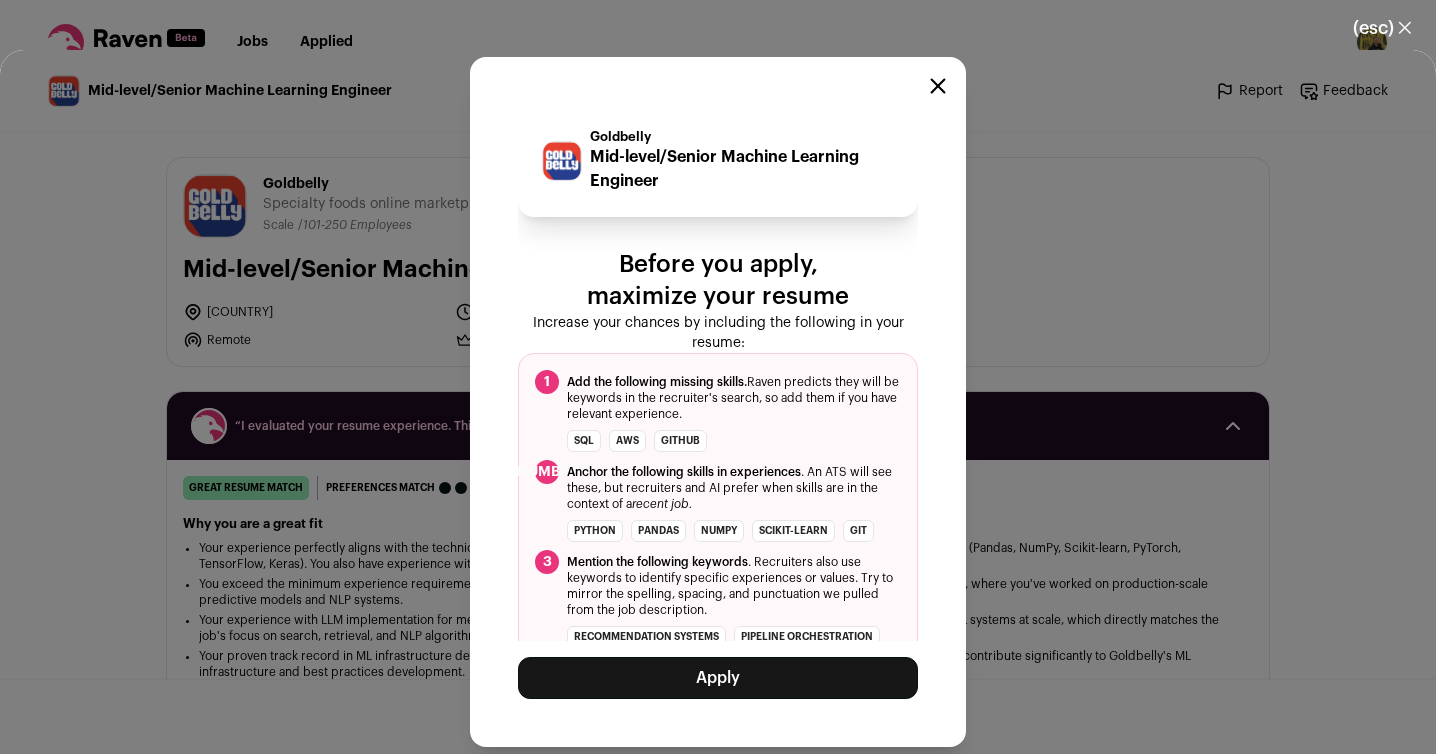 click on "Apply" at bounding box center [718, 678] 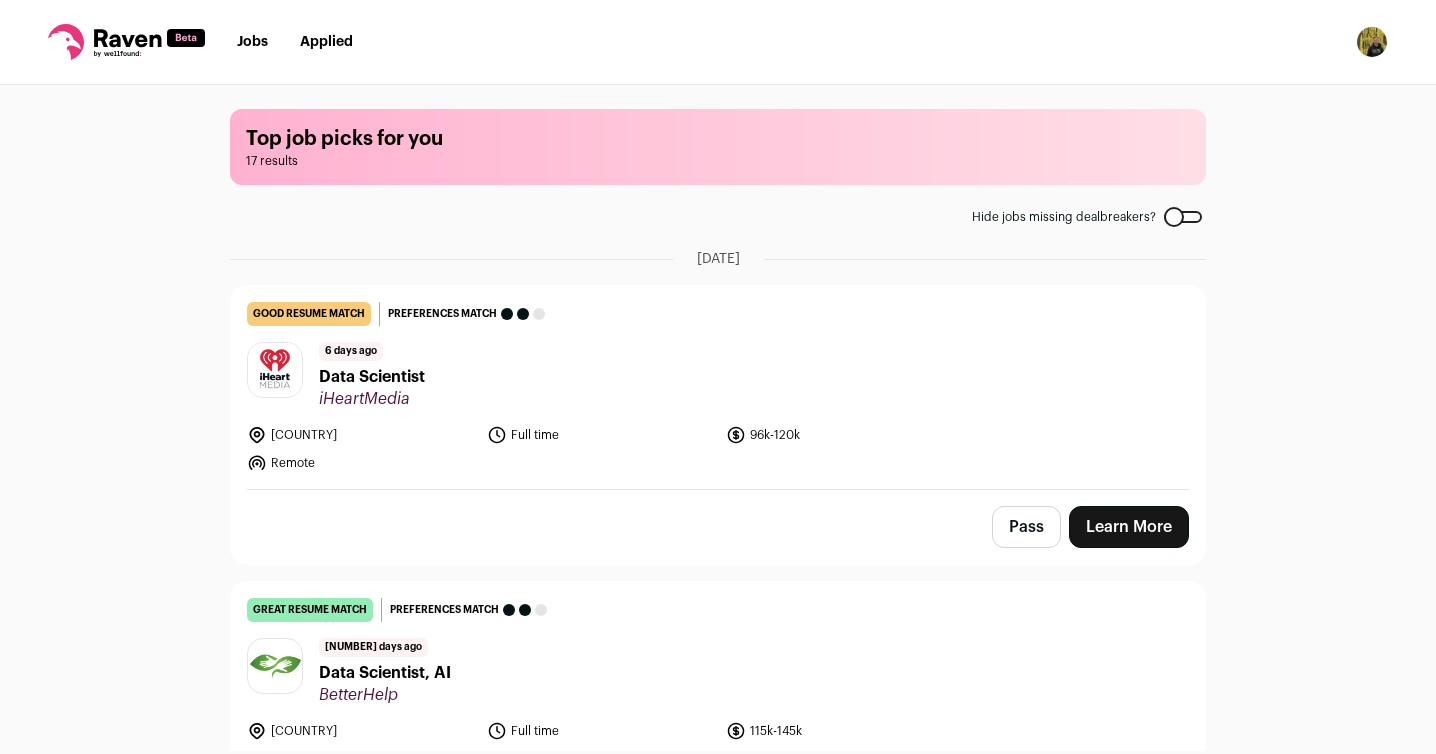 scroll, scrollTop: 96, scrollLeft: 0, axis: vertical 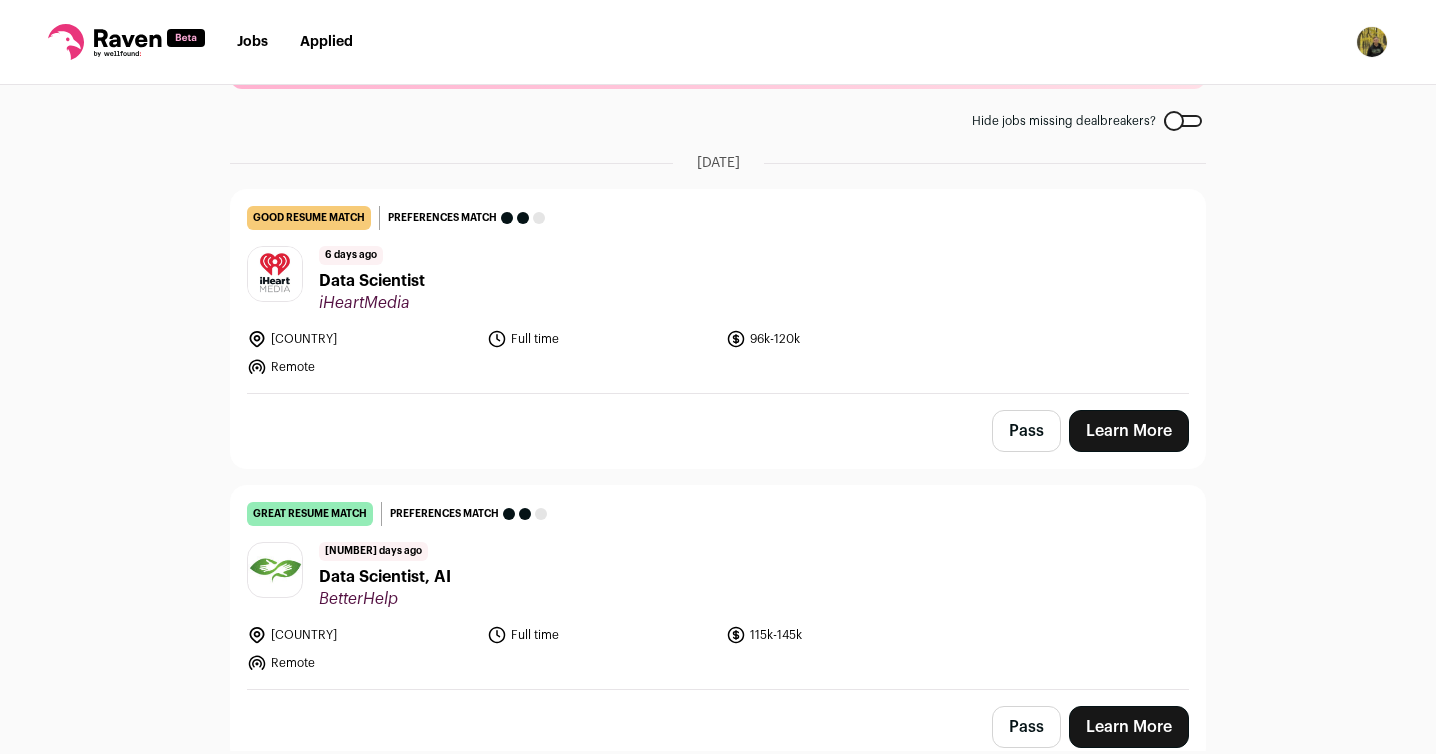 click on "Learn More" at bounding box center (1129, 431) 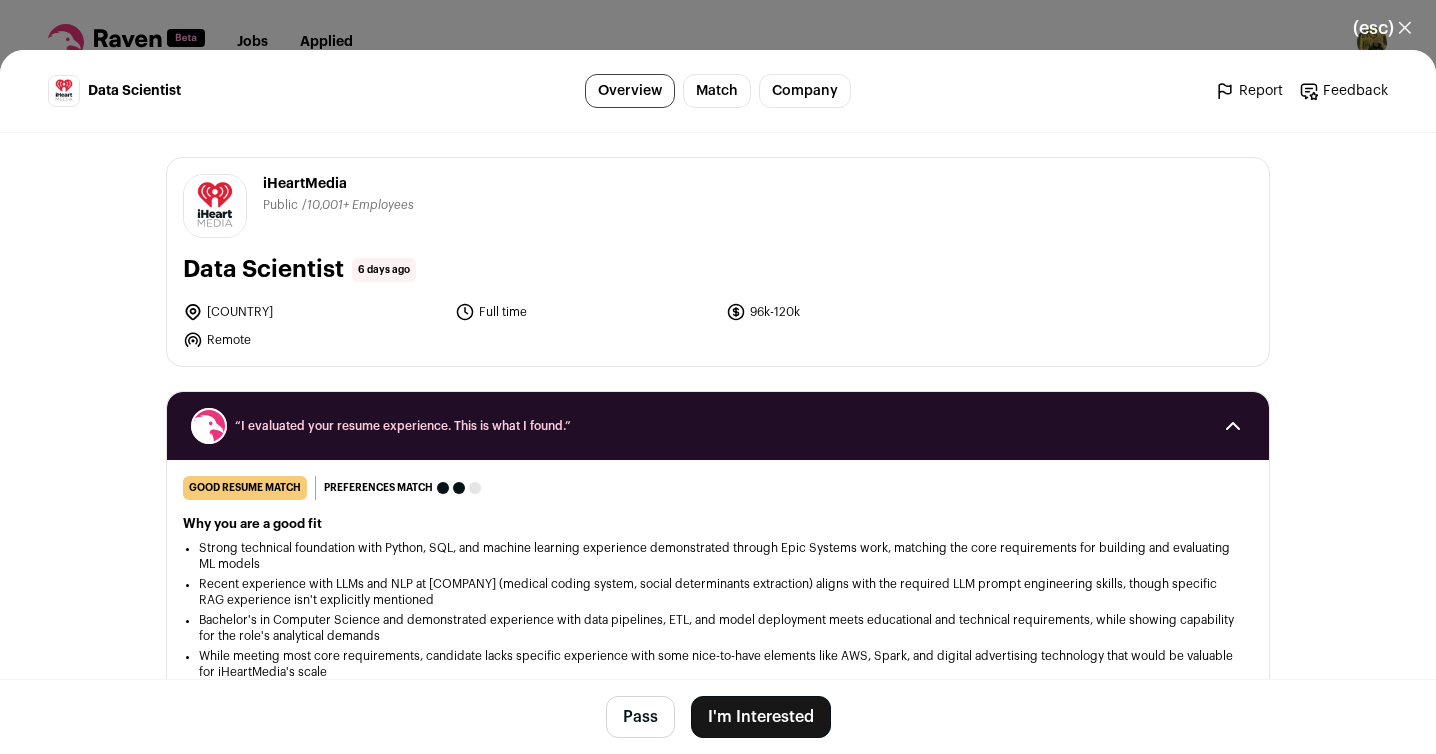 click on "I'm Interested" at bounding box center [761, 717] 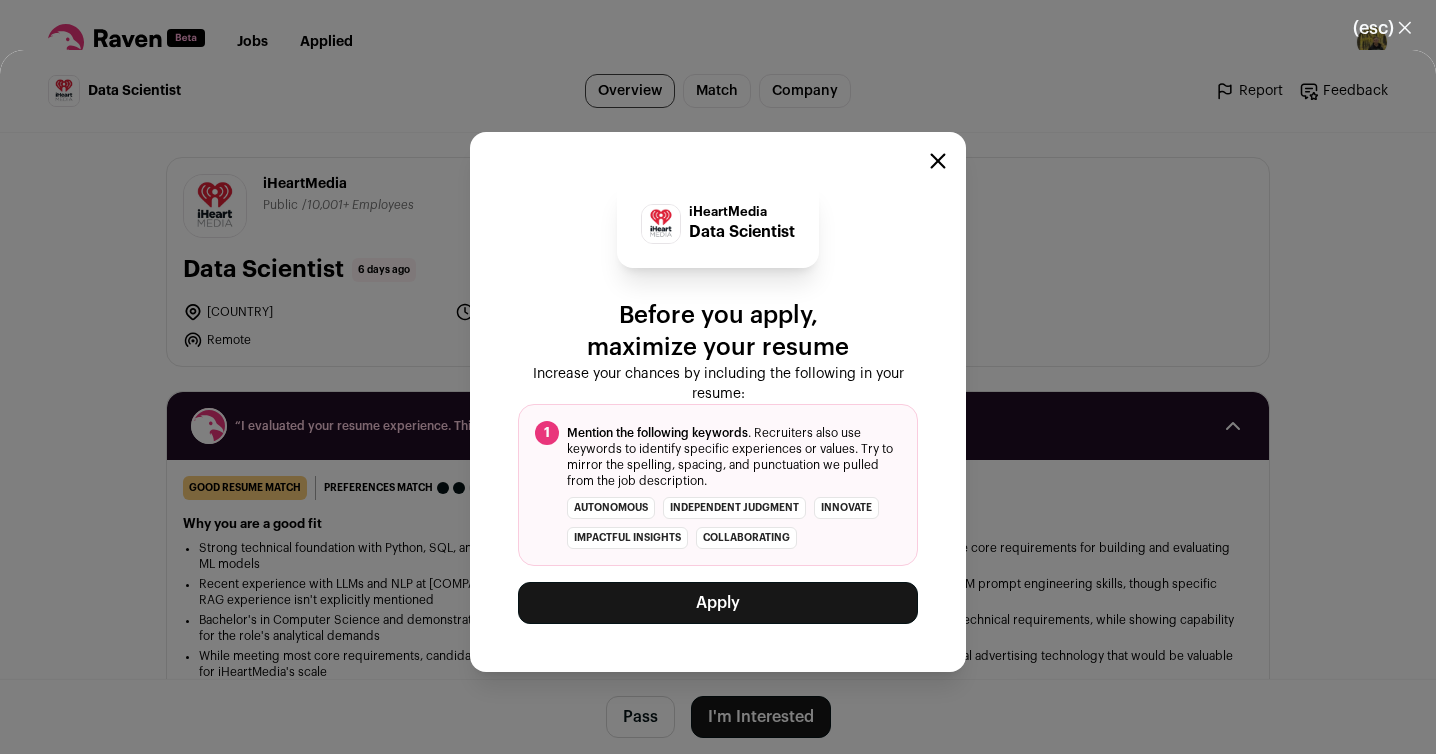 click on "Apply" at bounding box center [718, 603] 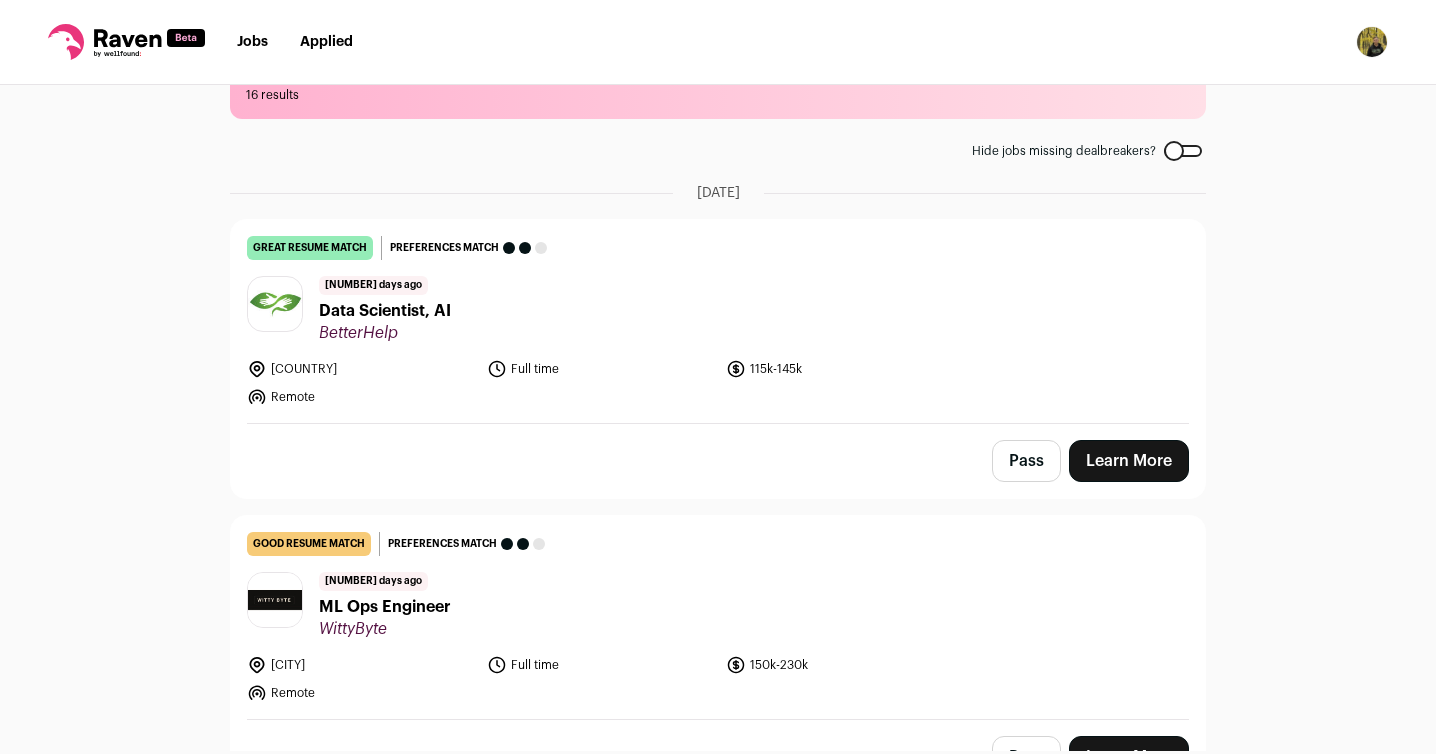 scroll, scrollTop: 68, scrollLeft: 0, axis: vertical 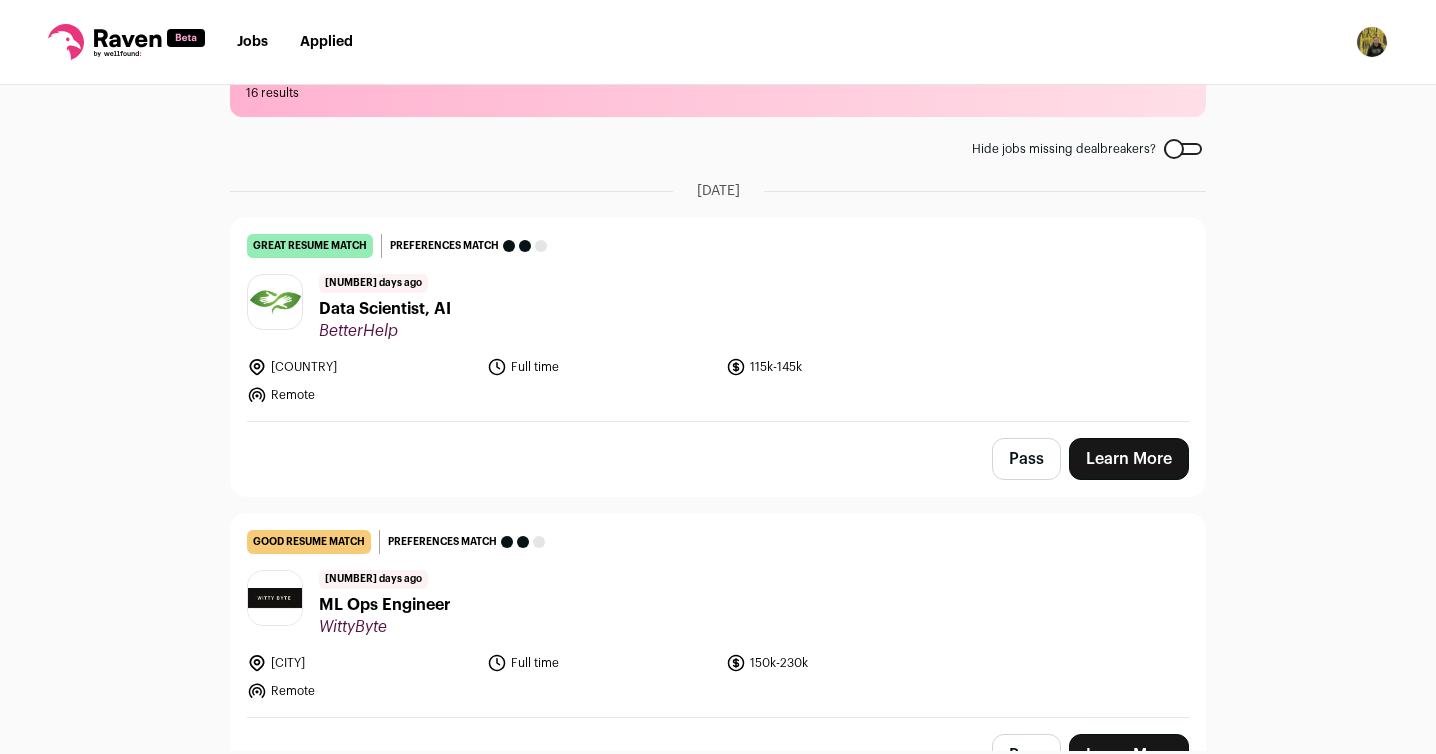 click on "Learn More" at bounding box center (1129, 459) 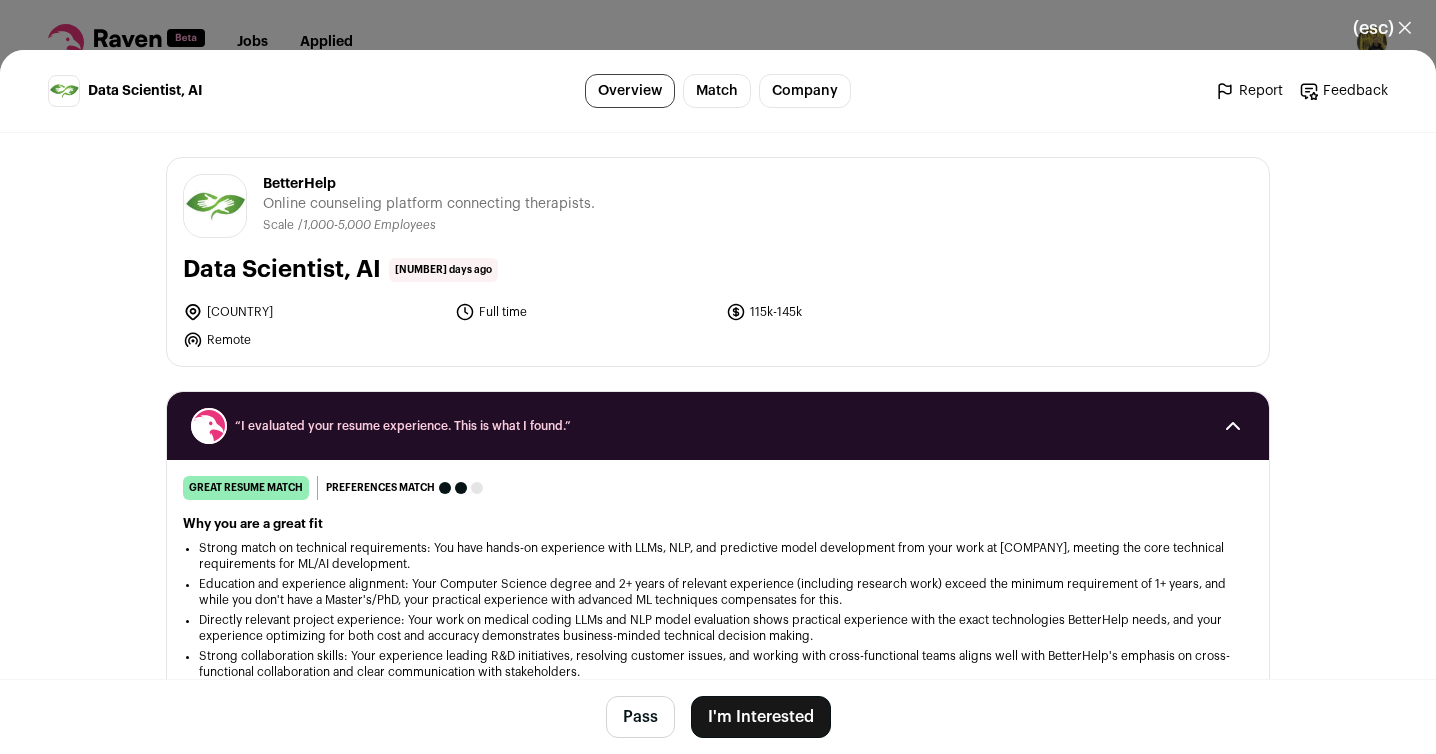 click on "I'm Interested" at bounding box center [761, 717] 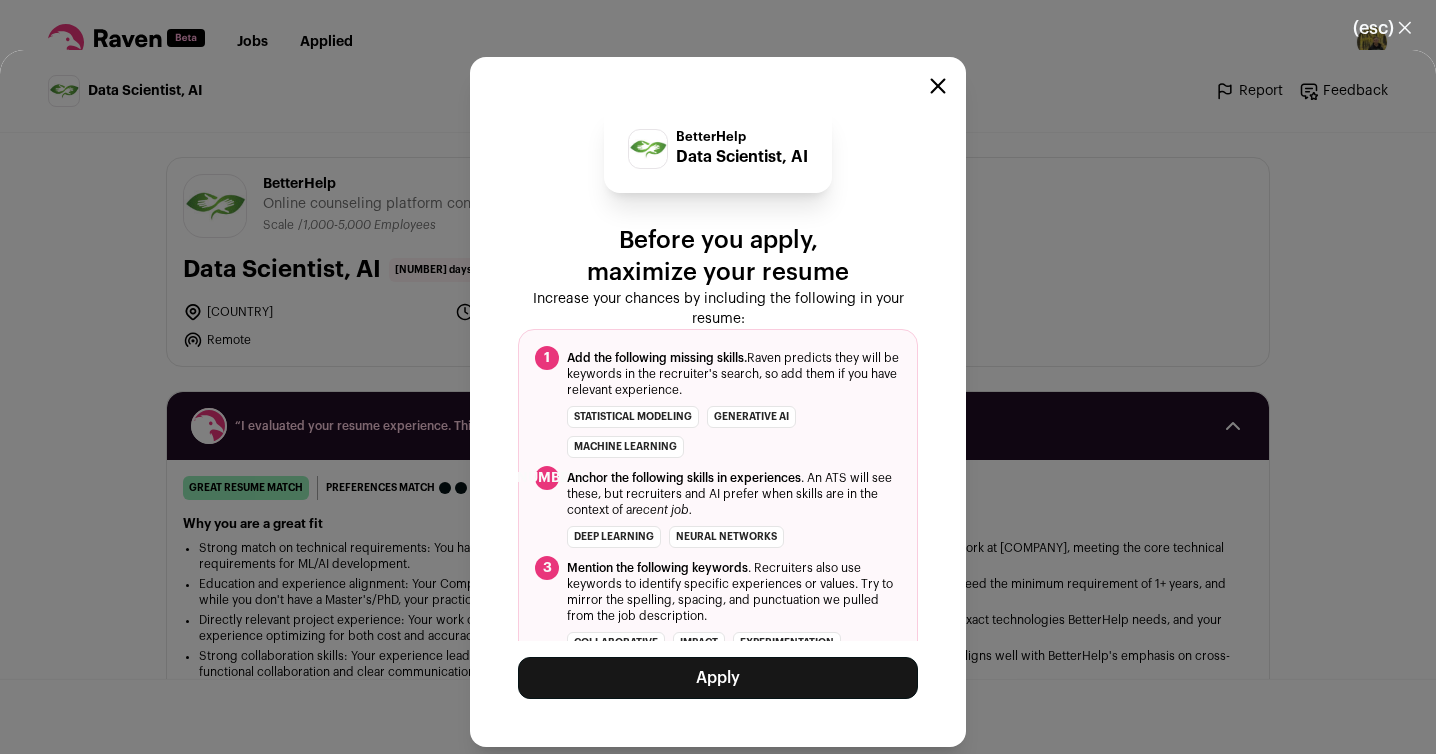 click on "Apply" at bounding box center (718, 678) 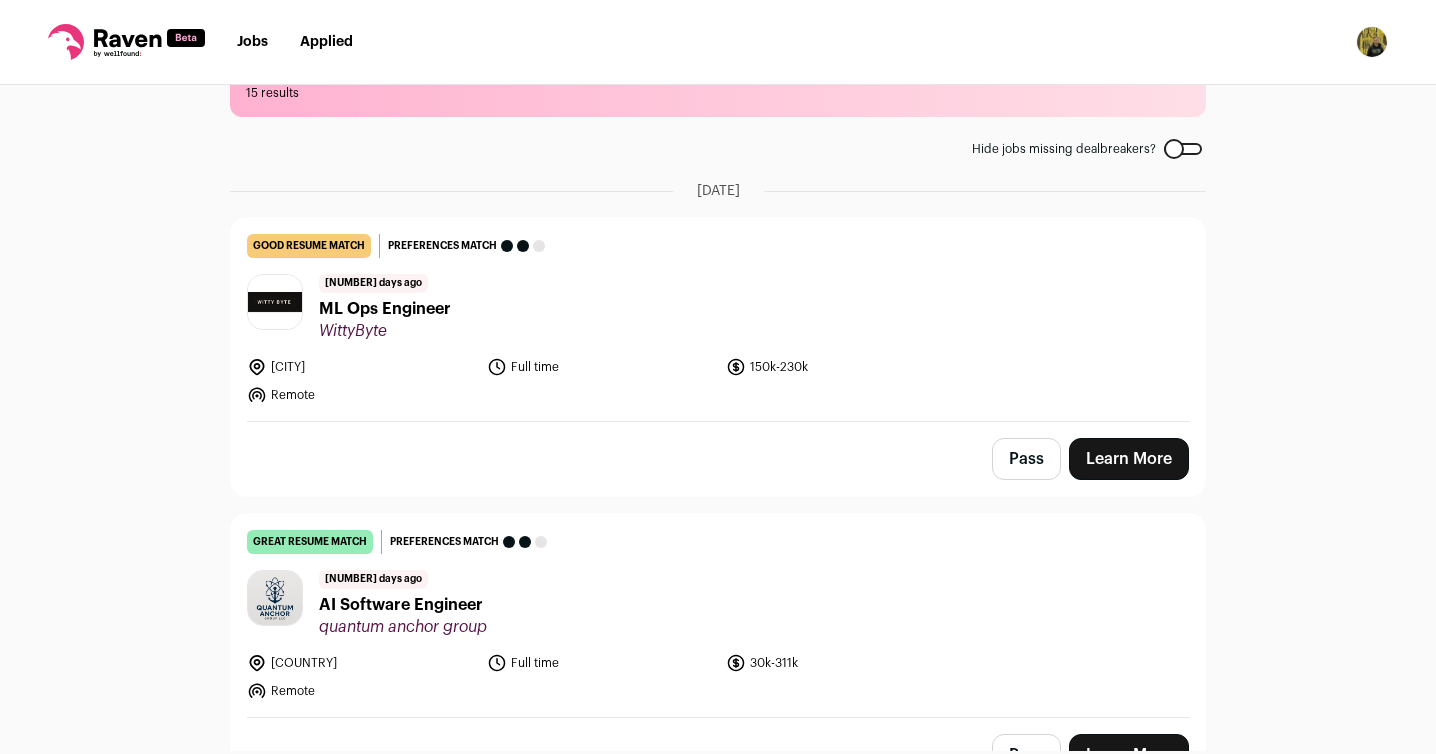 click on "Applied" at bounding box center [326, 42] 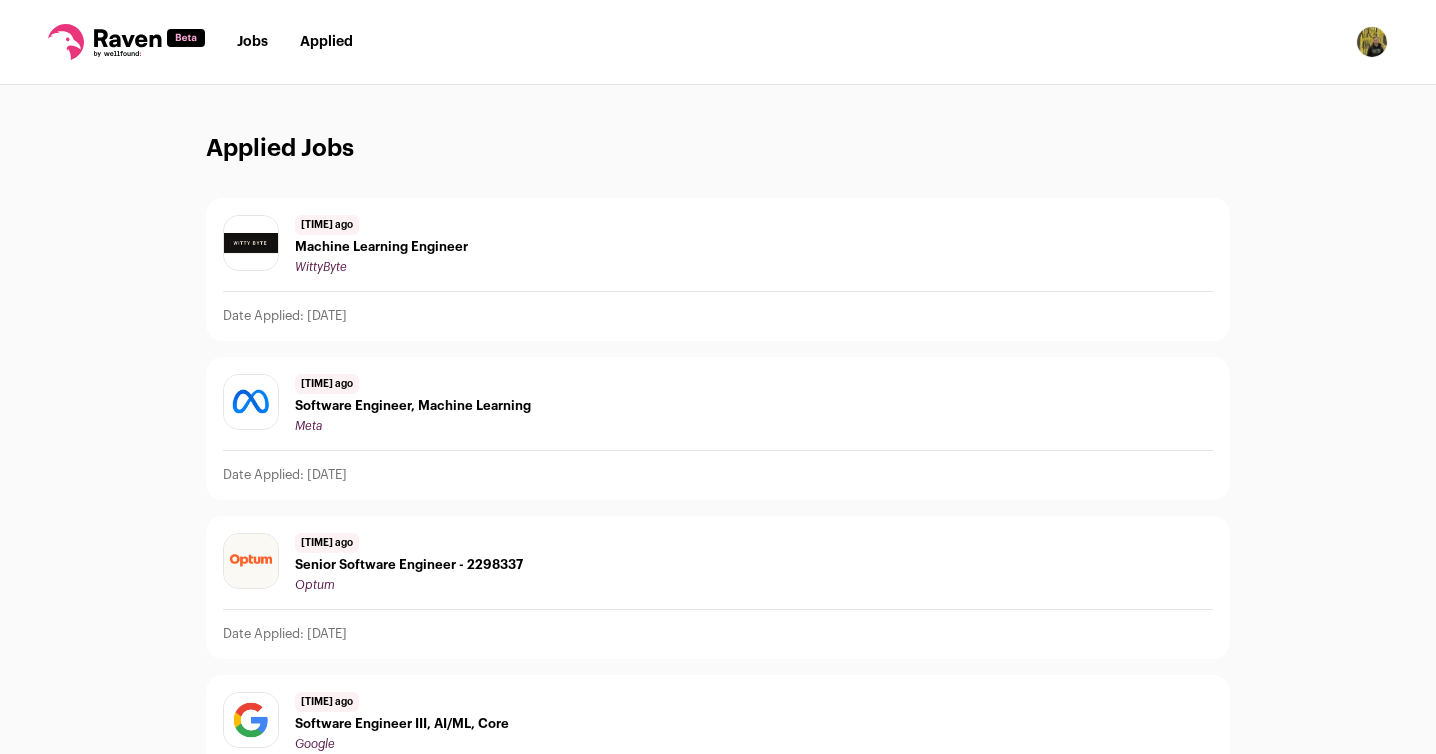 scroll, scrollTop: 0, scrollLeft: 0, axis: both 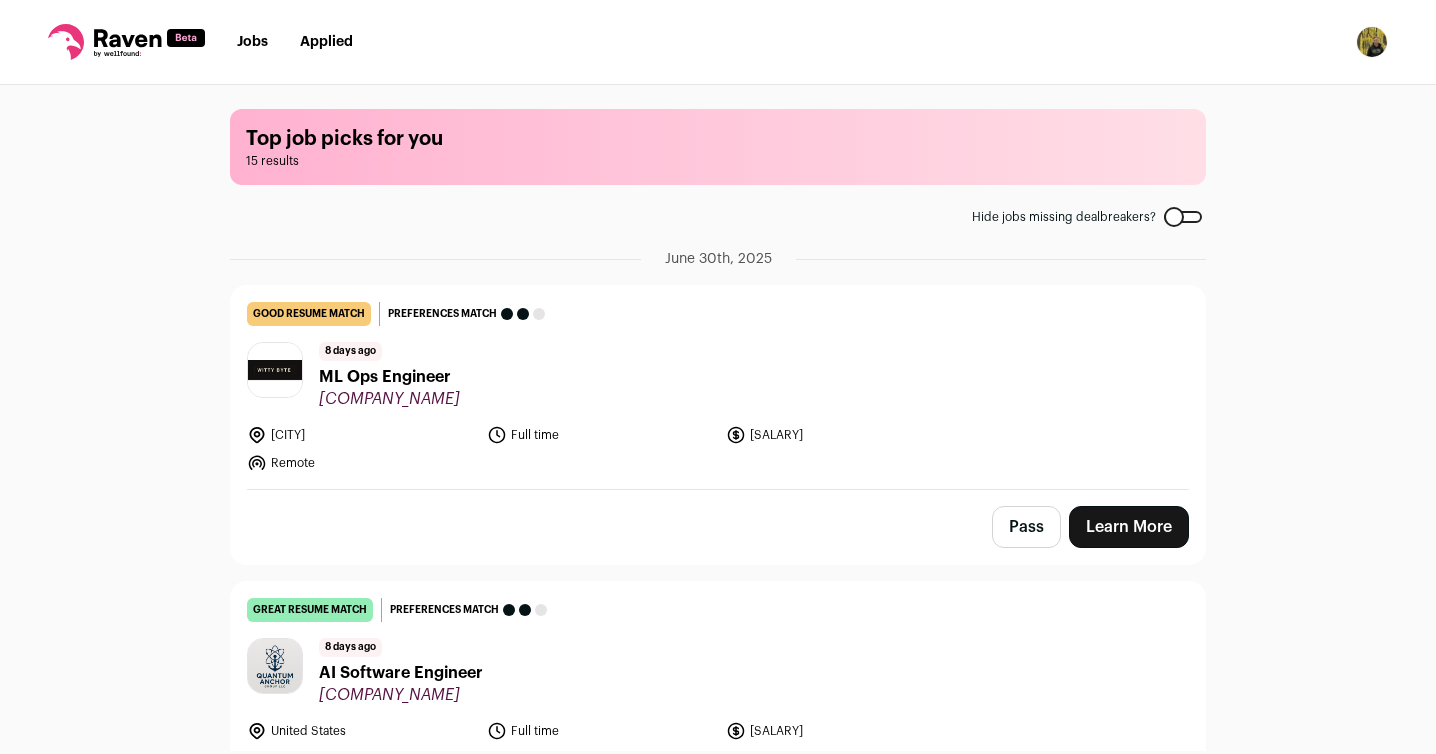 click on "Jobs" at bounding box center (252, 42) 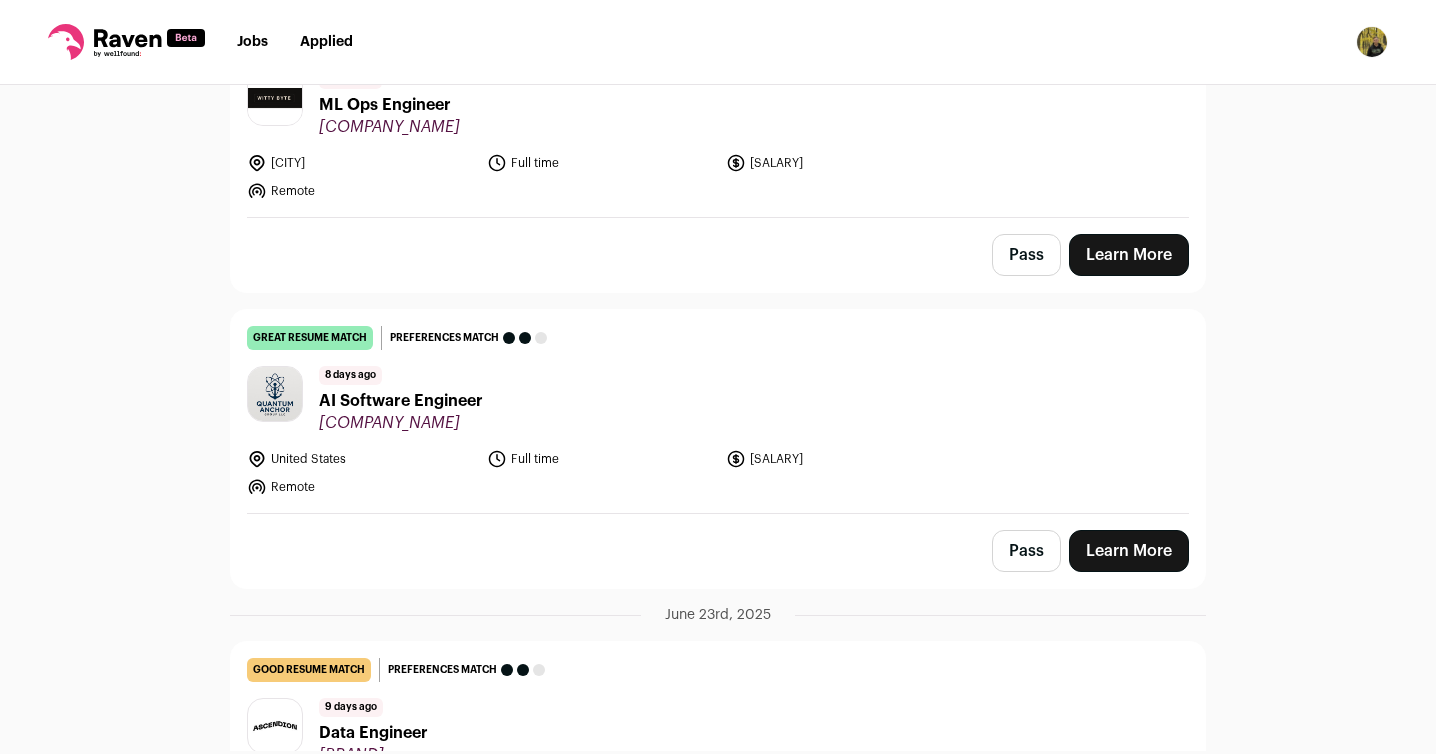 scroll, scrollTop: 296, scrollLeft: 0, axis: vertical 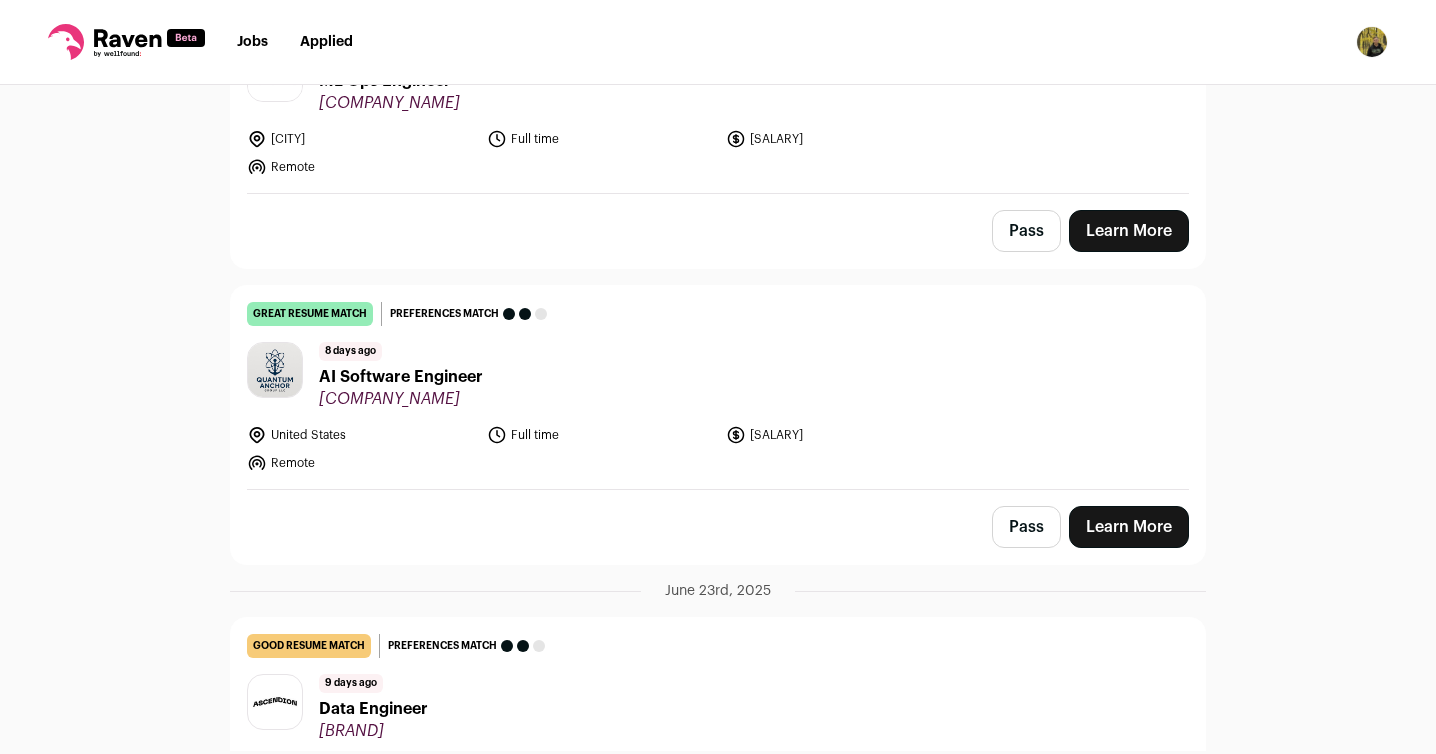 click on "AI Software Engineer" at bounding box center (401, 377) 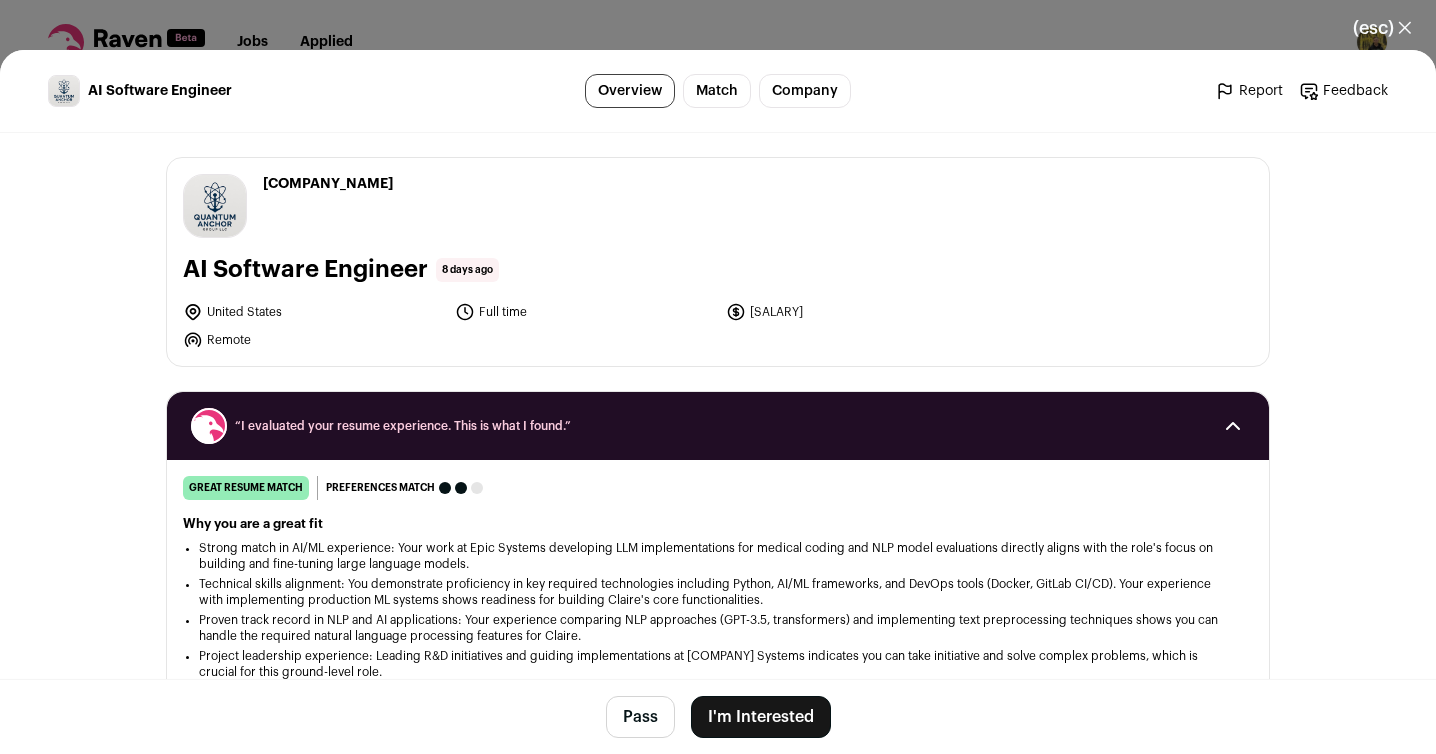 click on "I'm Interested" at bounding box center (761, 717) 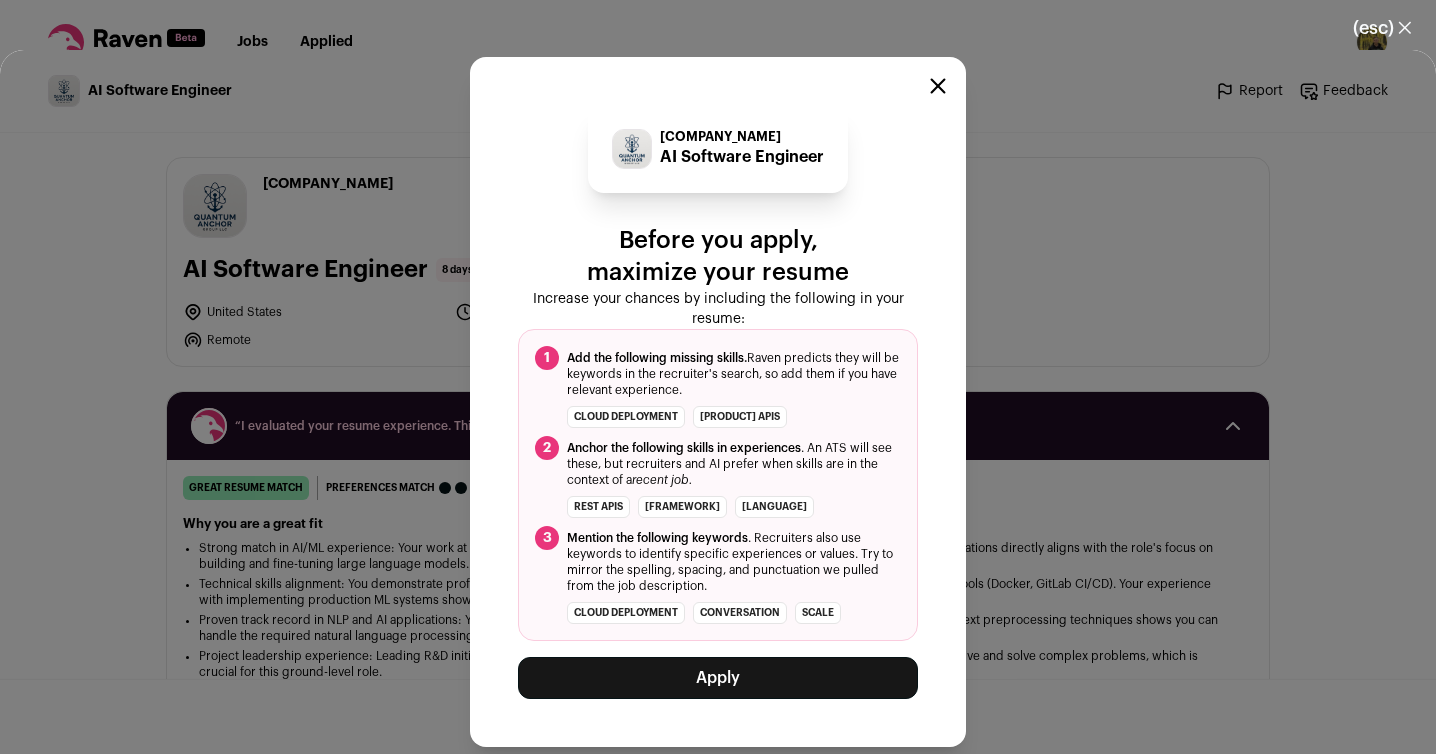 click on "Apply" at bounding box center (718, 678) 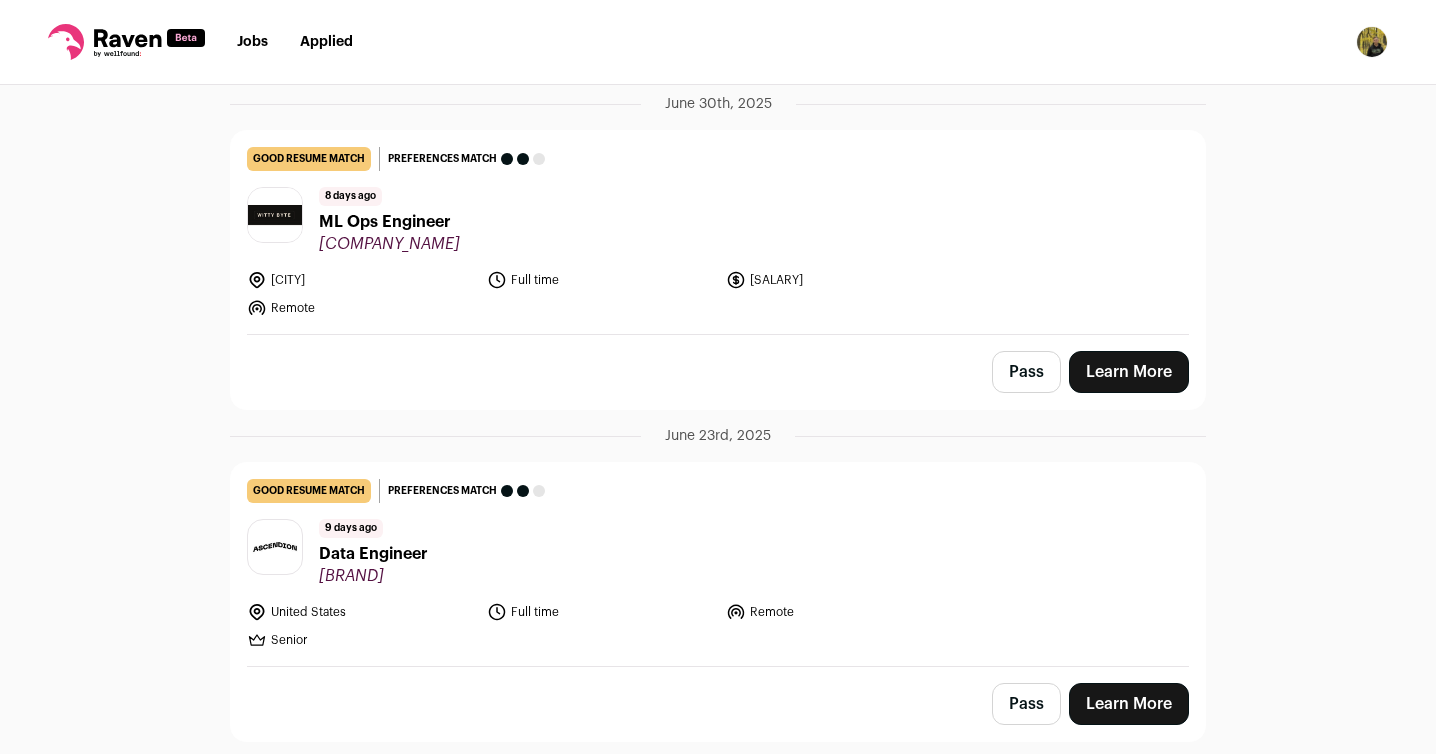 scroll, scrollTop: 0, scrollLeft: 0, axis: both 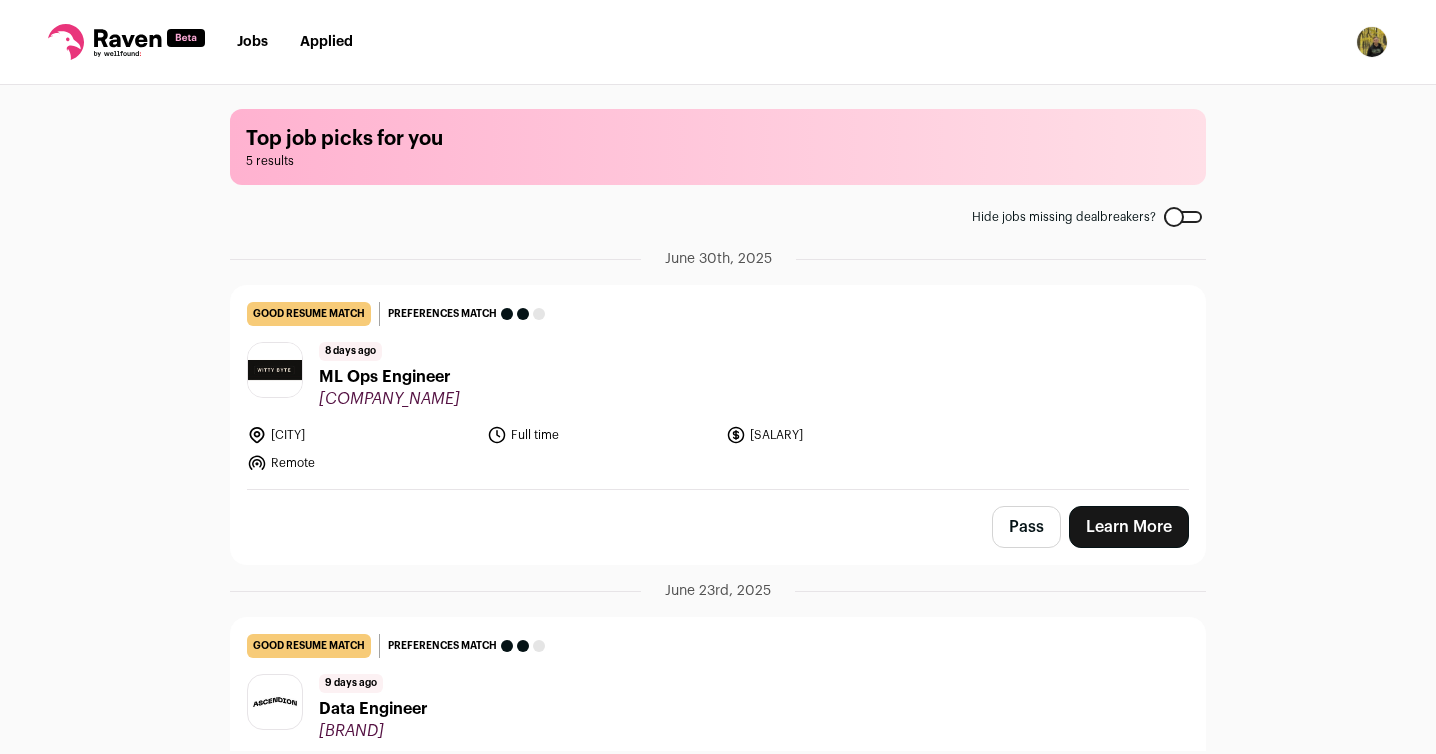 click on "Learn More" at bounding box center [1129, 527] 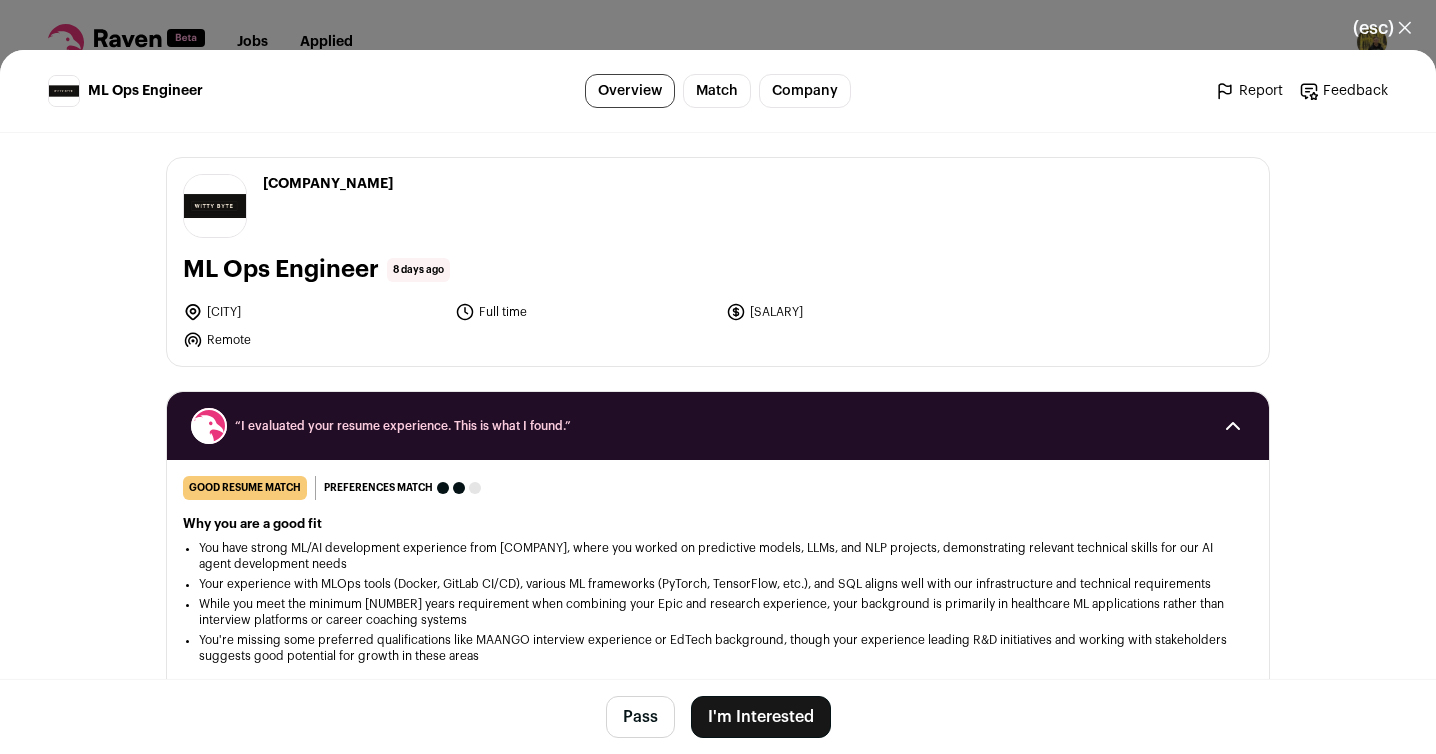 click on "I'm Interested" at bounding box center [761, 717] 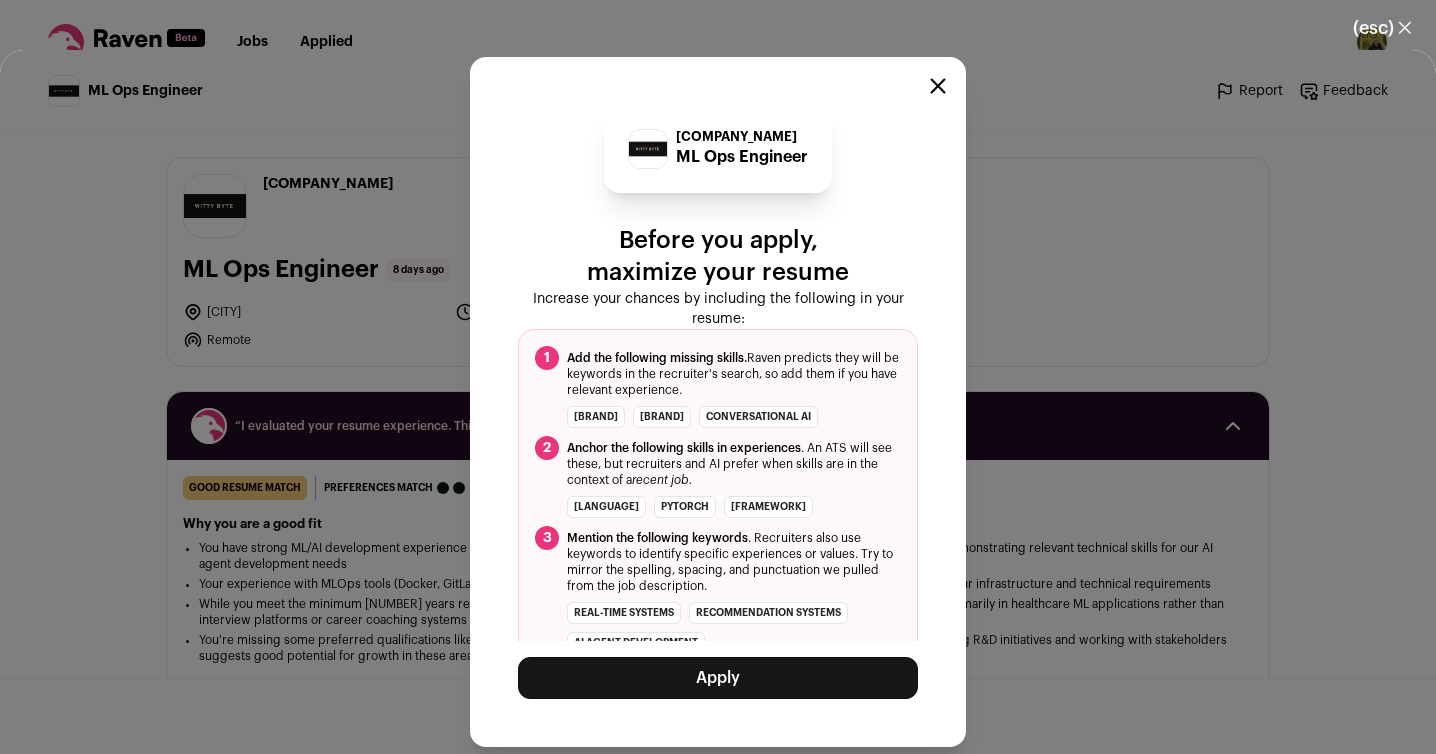 click on "Apply" at bounding box center [718, 678] 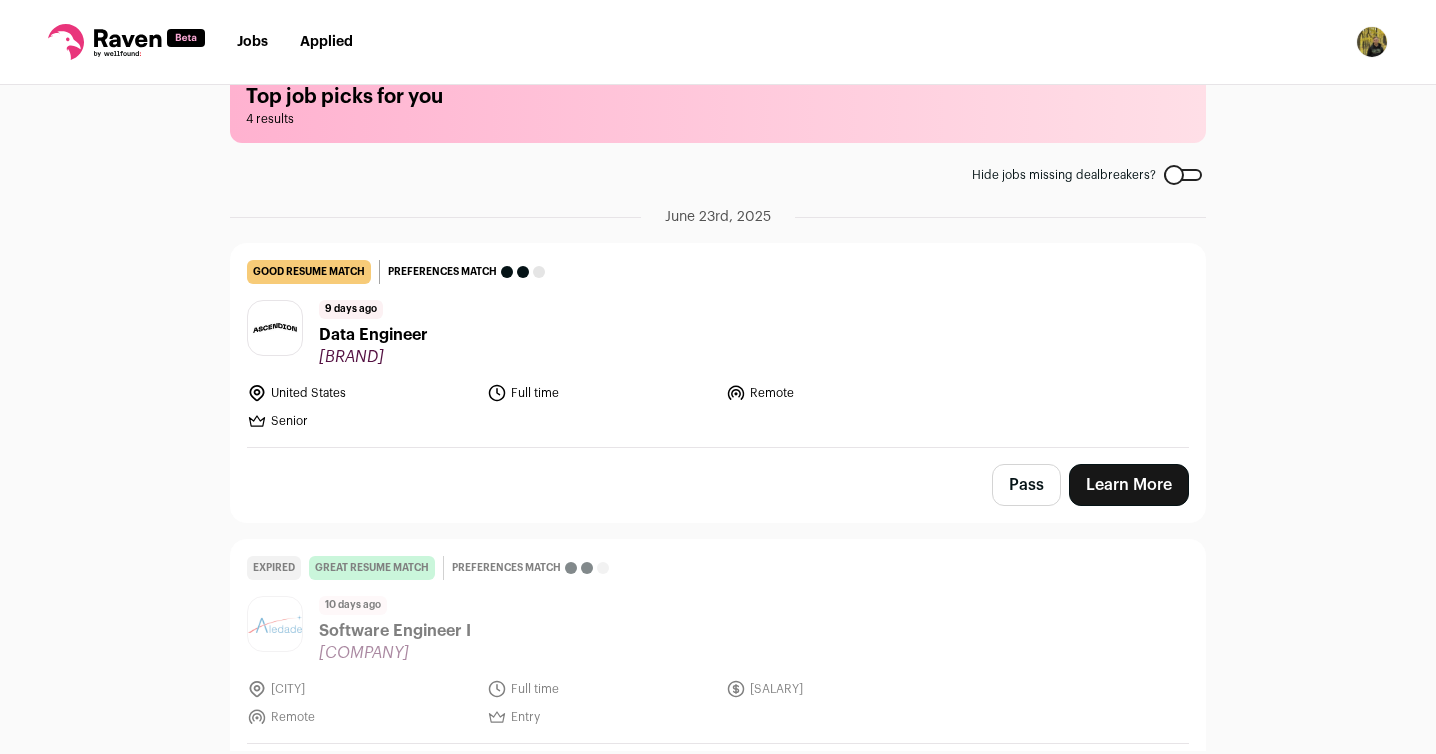 scroll, scrollTop: 58, scrollLeft: 0, axis: vertical 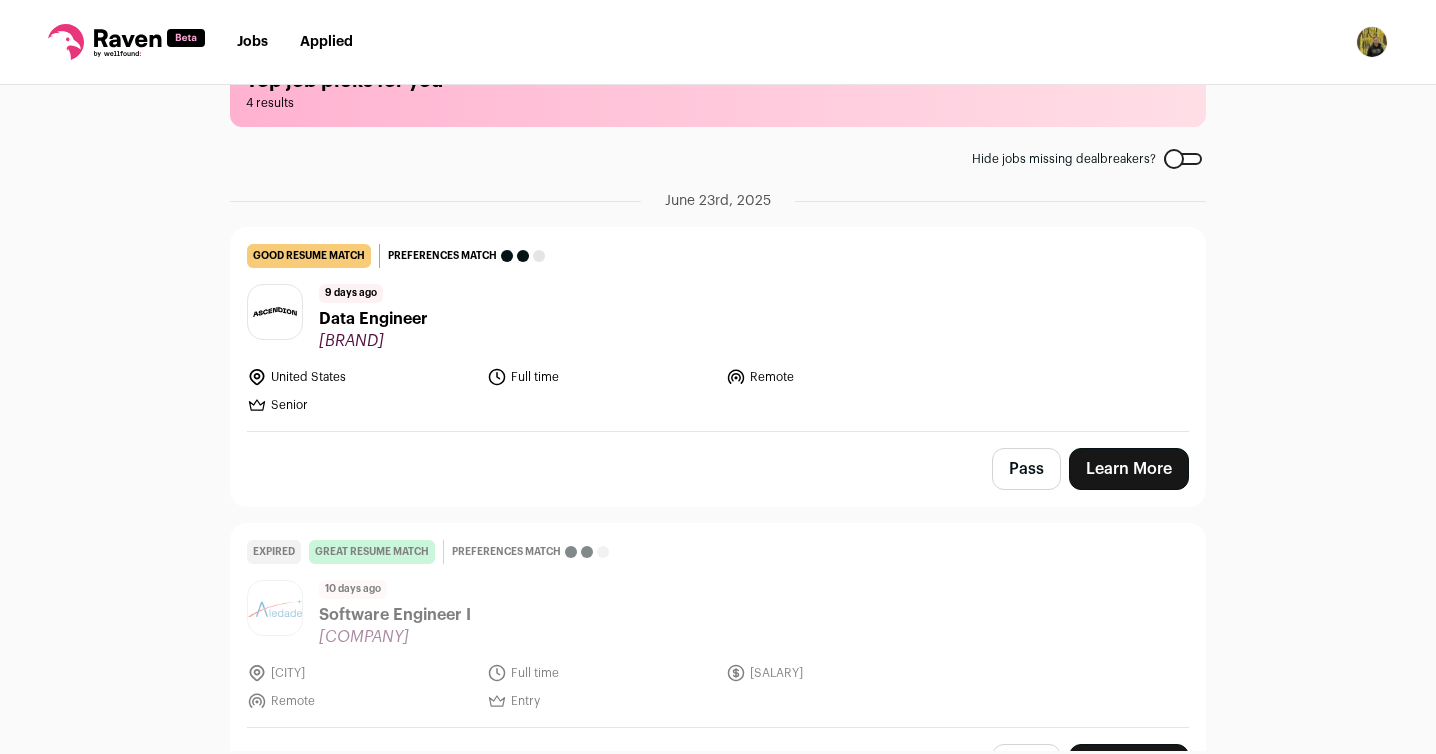 click on "Learn More" at bounding box center [1129, 469] 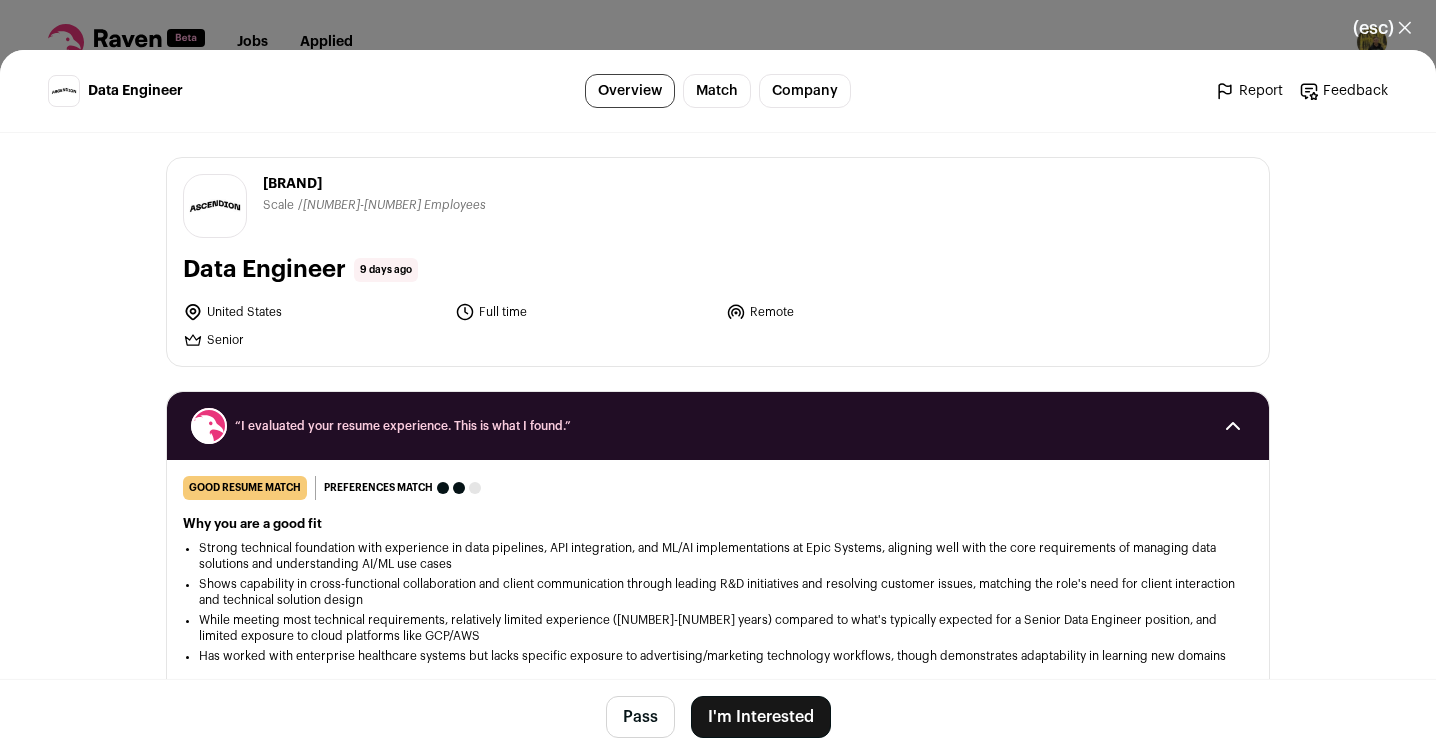 click on "I'm Interested" at bounding box center [761, 717] 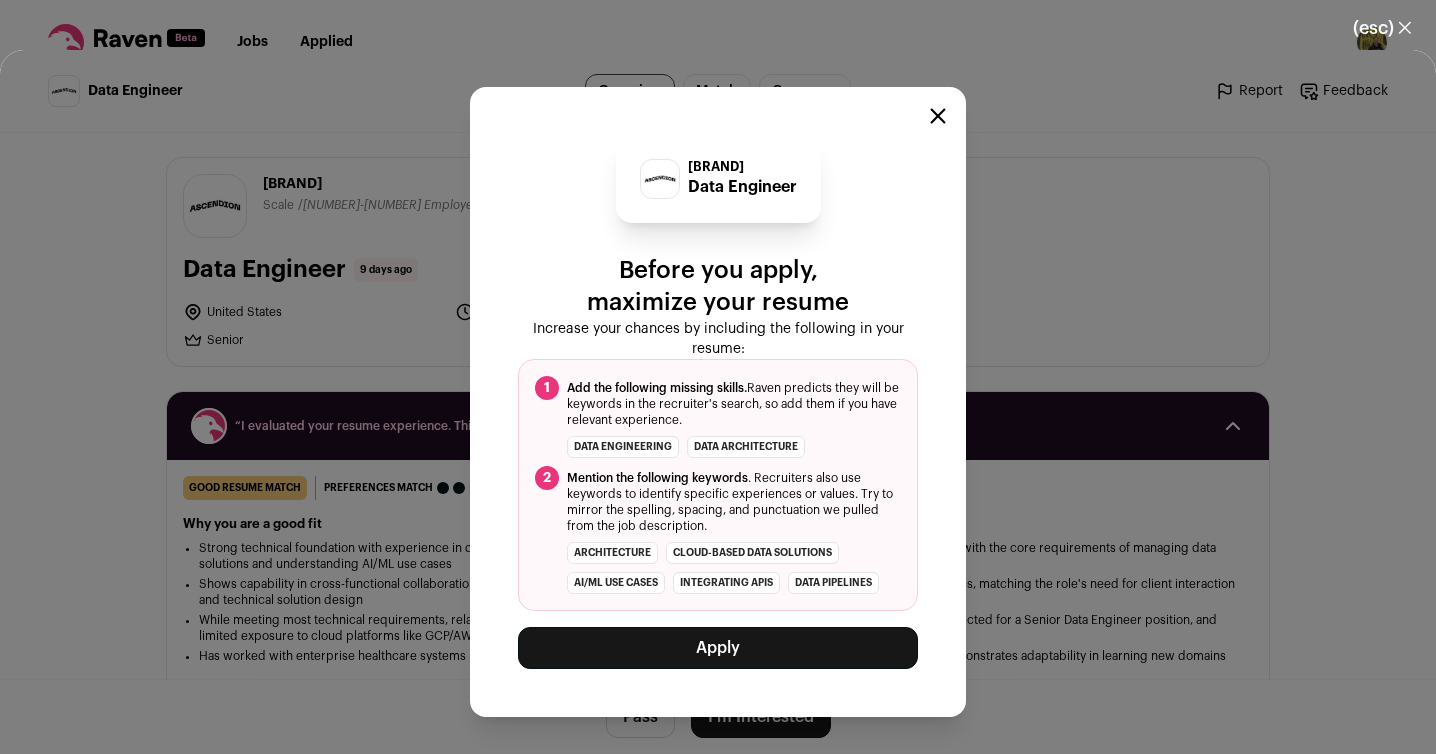click on "Apply" at bounding box center (718, 648) 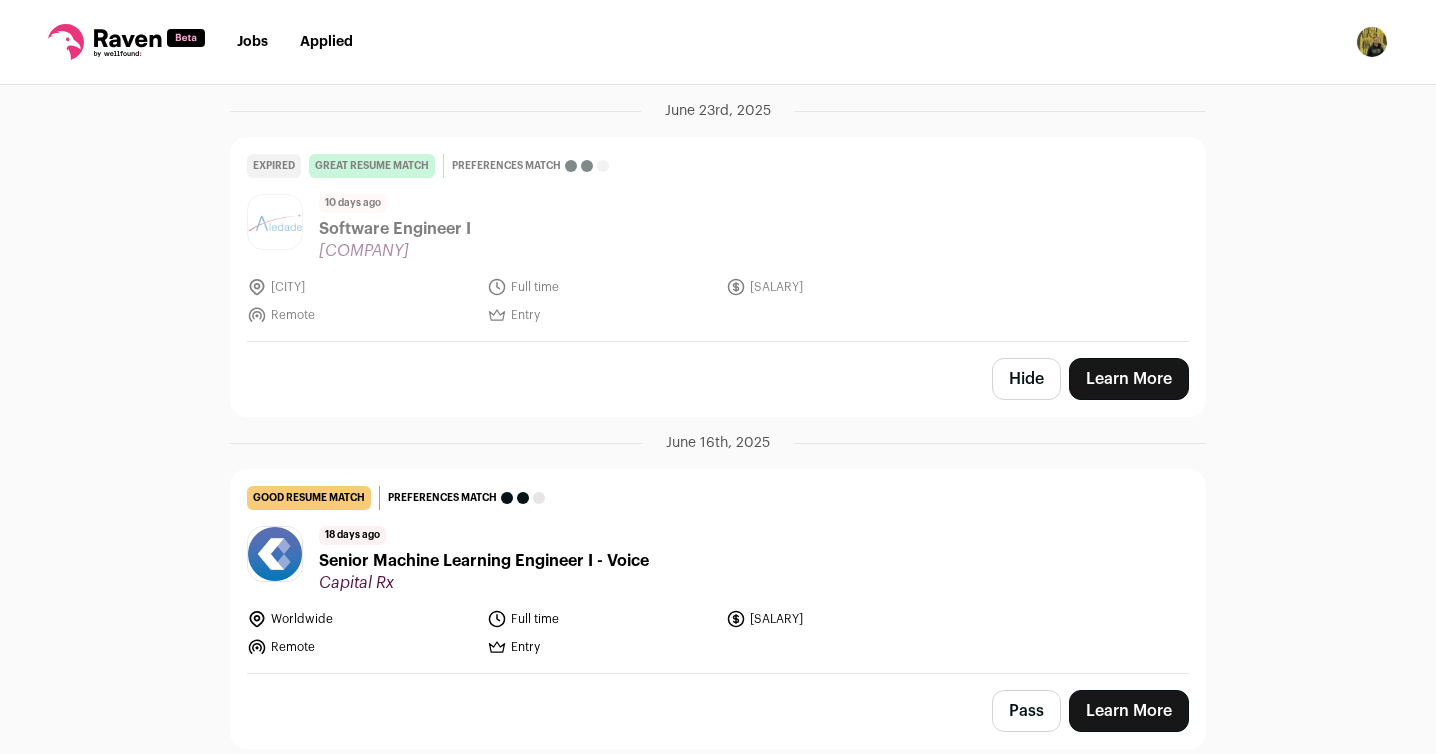 scroll, scrollTop: 90, scrollLeft: 0, axis: vertical 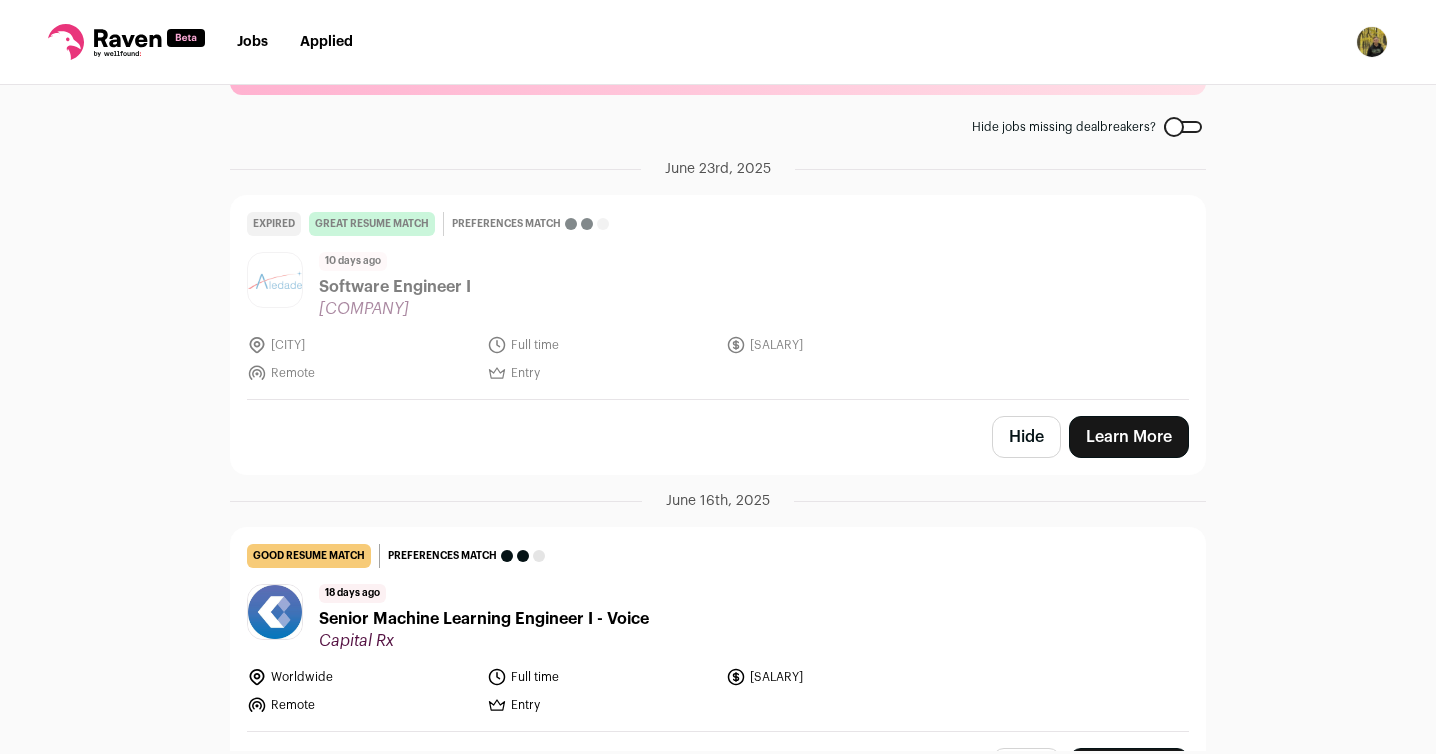 click on "Hide" at bounding box center [1026, 437] 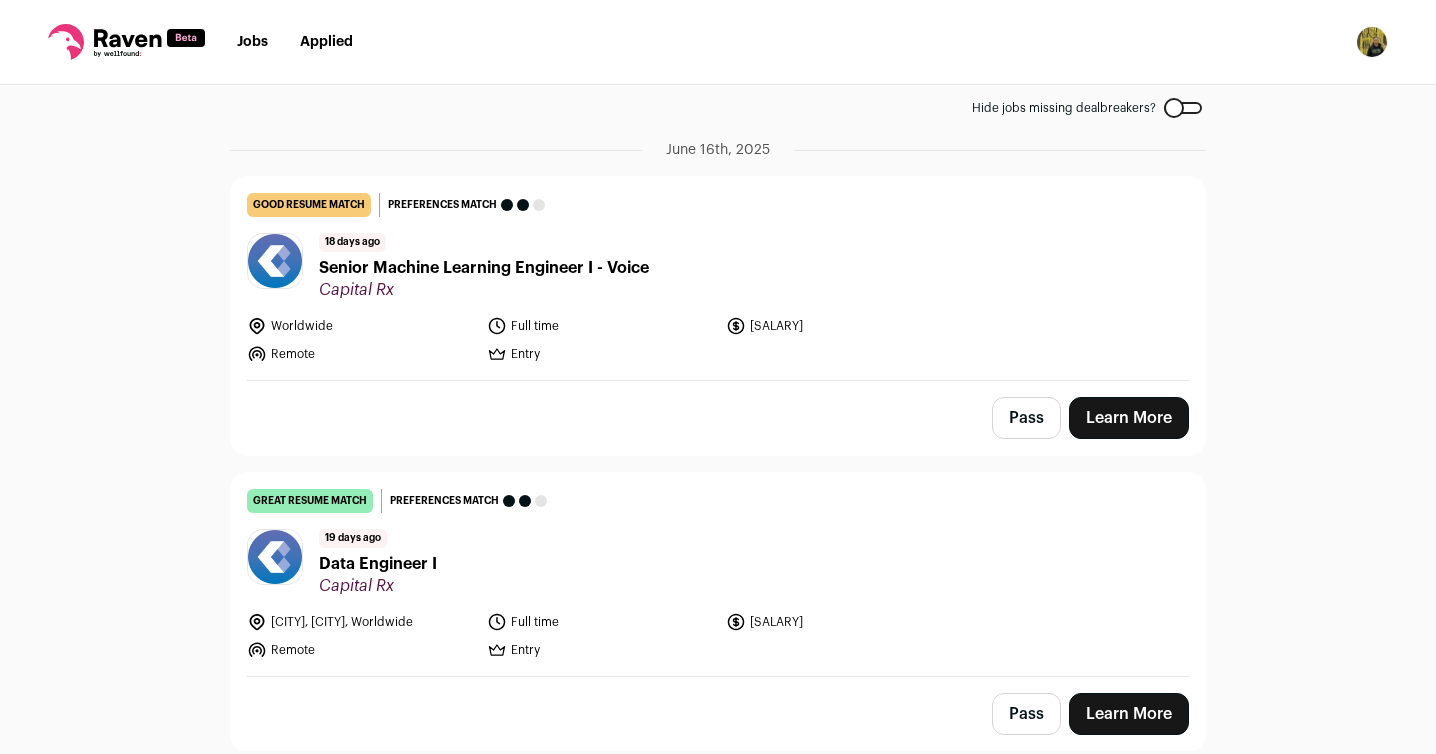scroll, scrollTop: 110, scrollLeft: 0, axis: vertical 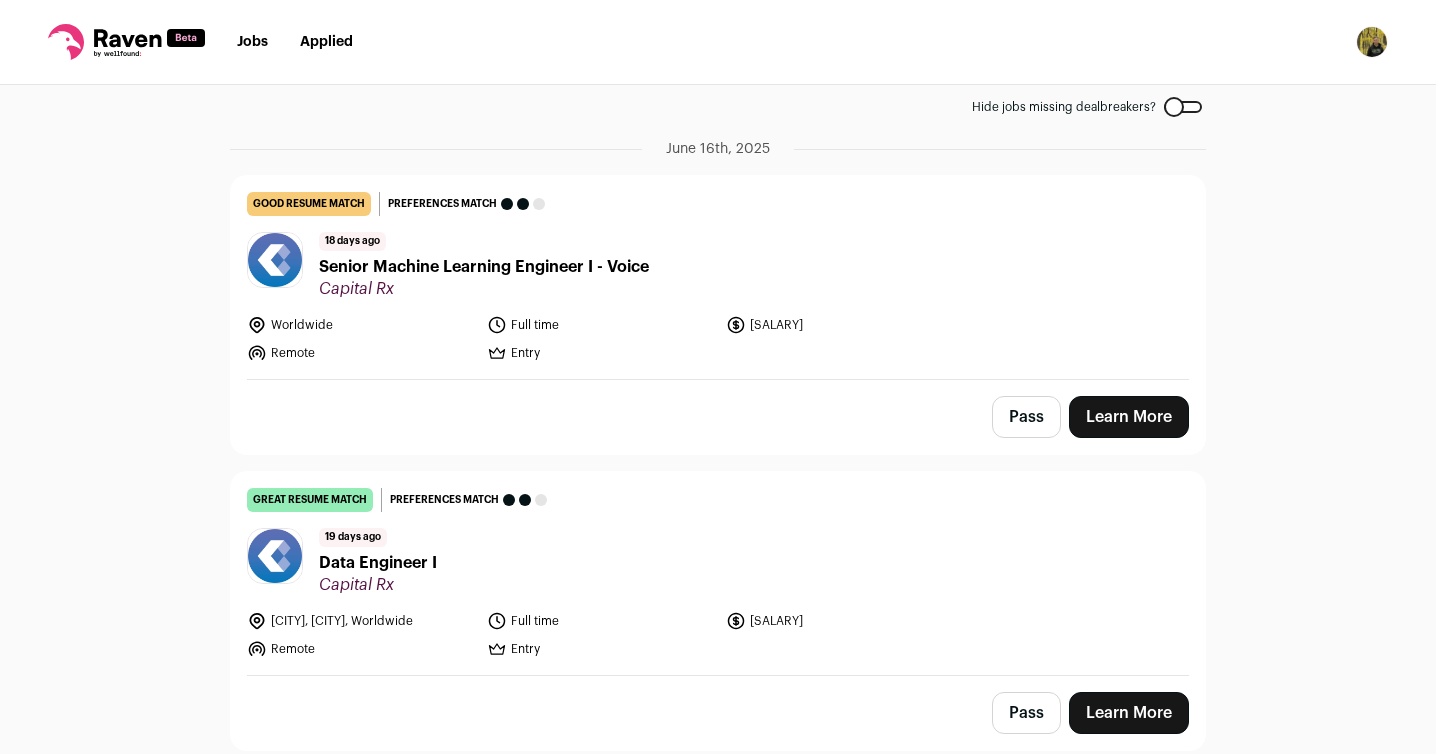 click on "[DATE]
Data Engineer I
[COMPANY]" at bounding box center (718, 561) 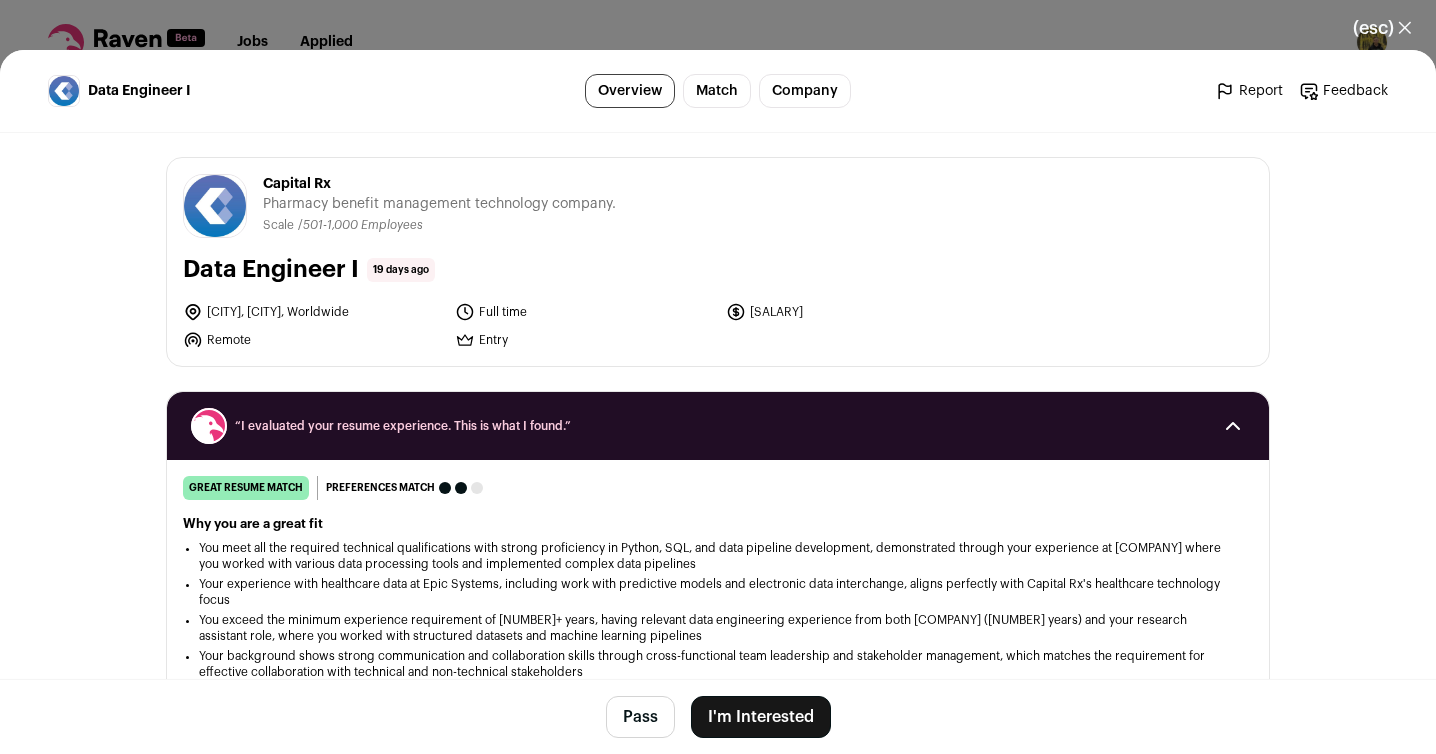 click on "I'm Interested" at bounding box center (761, 717) 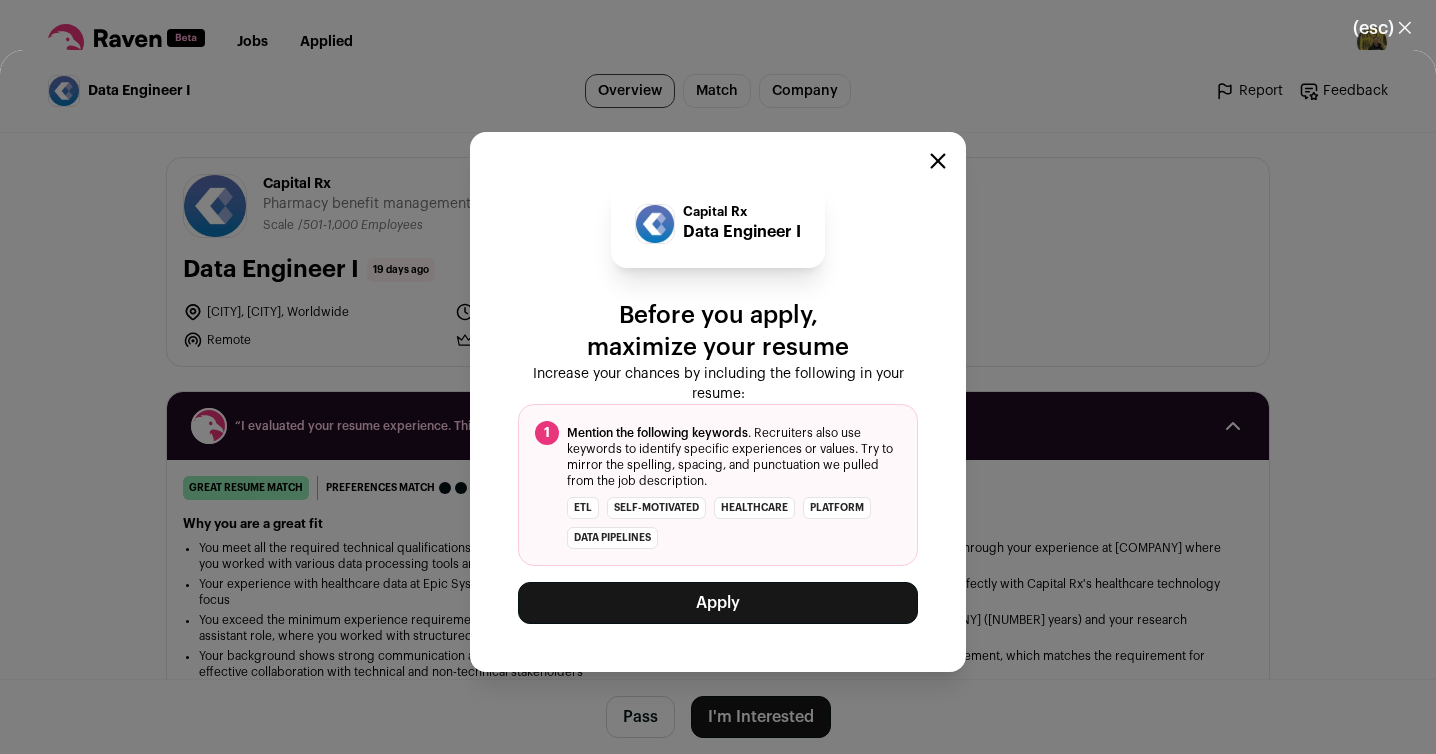 click on "Apply" at bounding box center (718, 603) 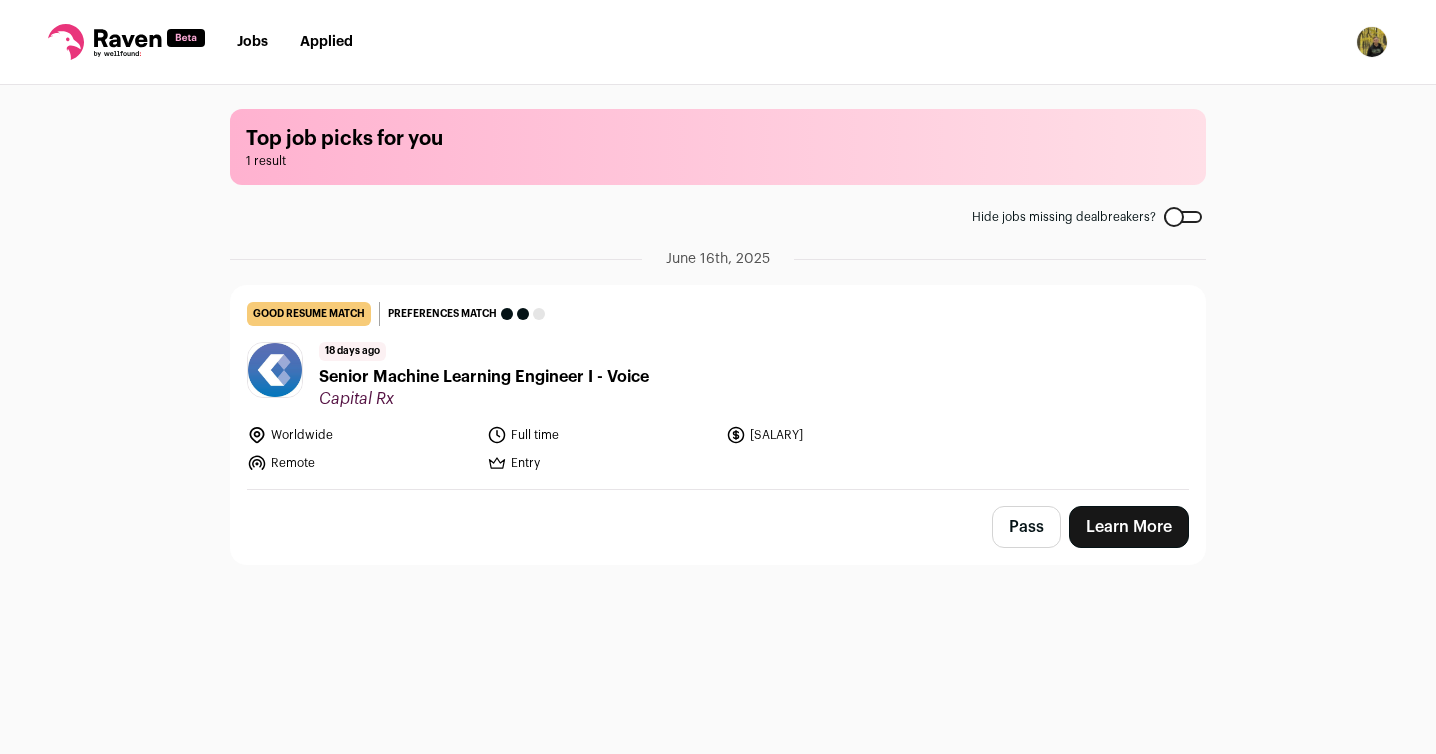 scroll, scrollTop: 0, scrollLeft: 0, axis: both 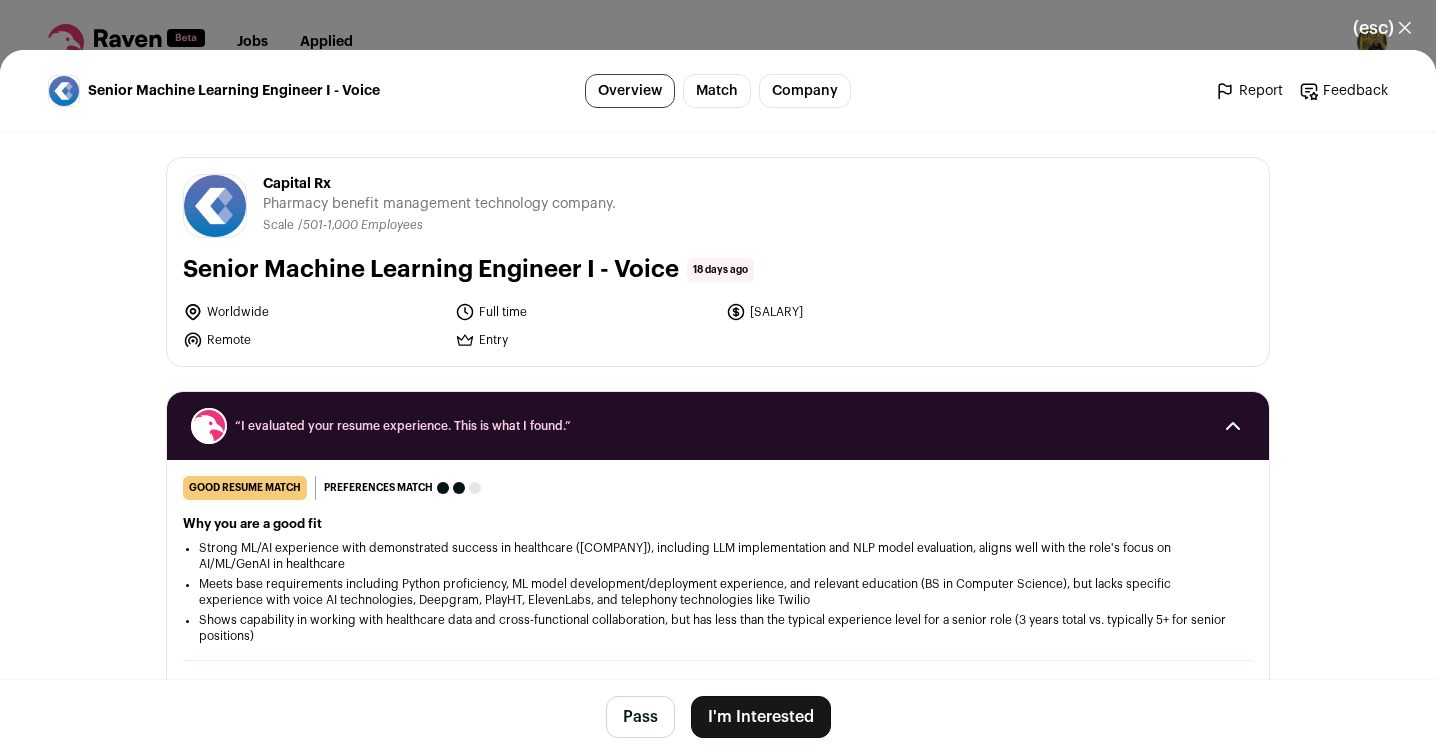 click on "I'm Interested" at bounding box center (761, 717) 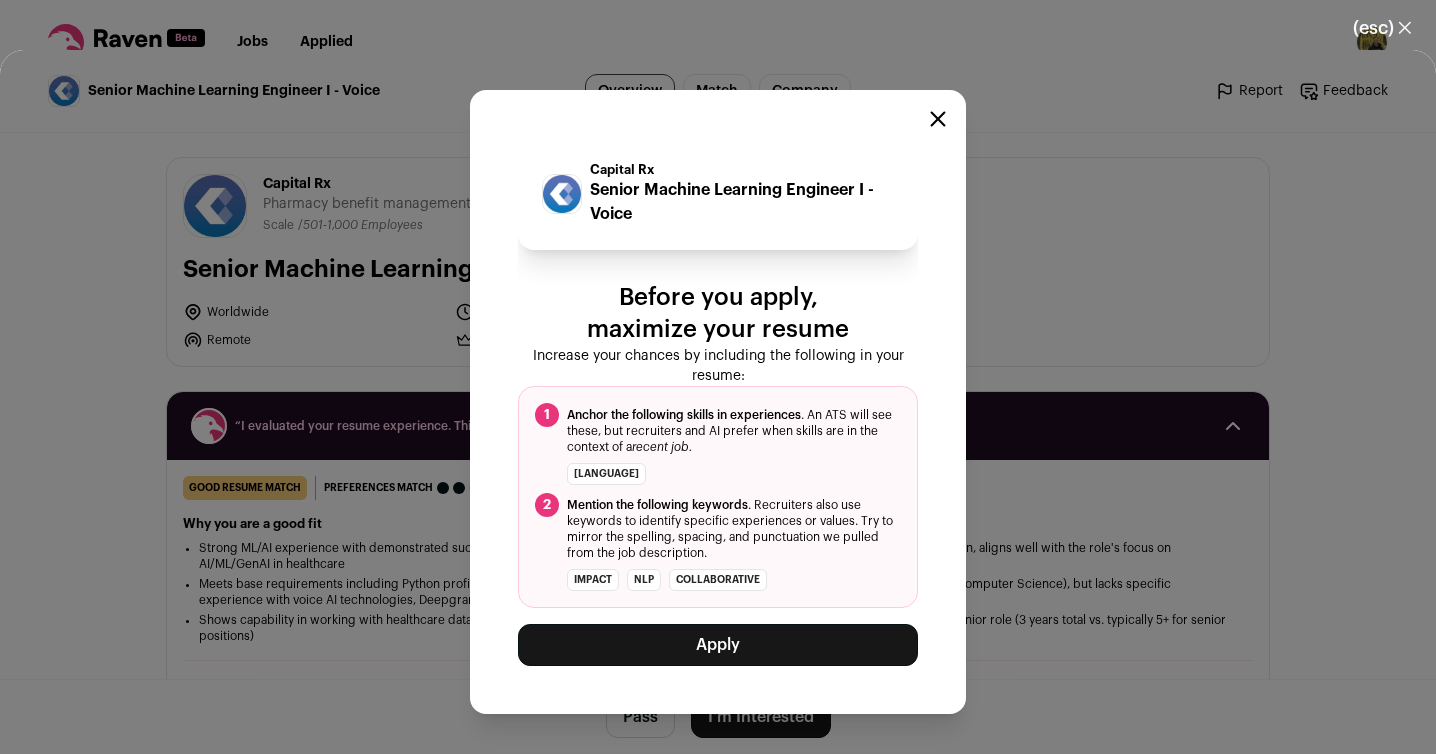 click on "Apply" at bounding box center [718, 645] 